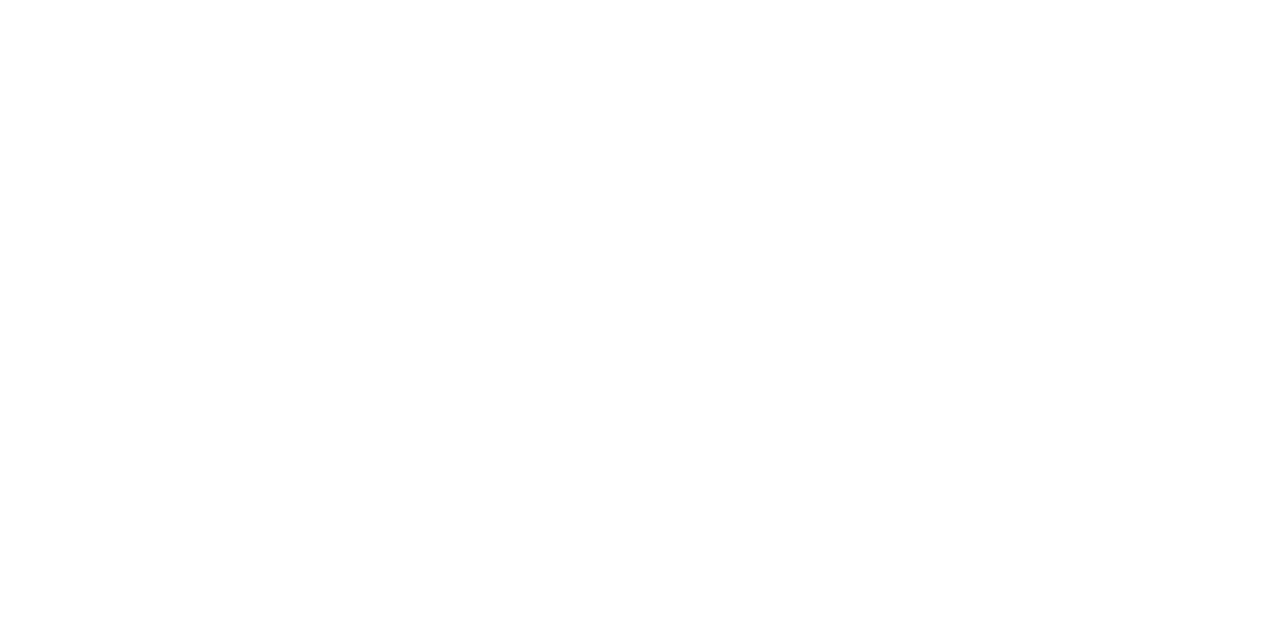 scroll, scrollTop: 0, scrollLeft: 0, axis: both 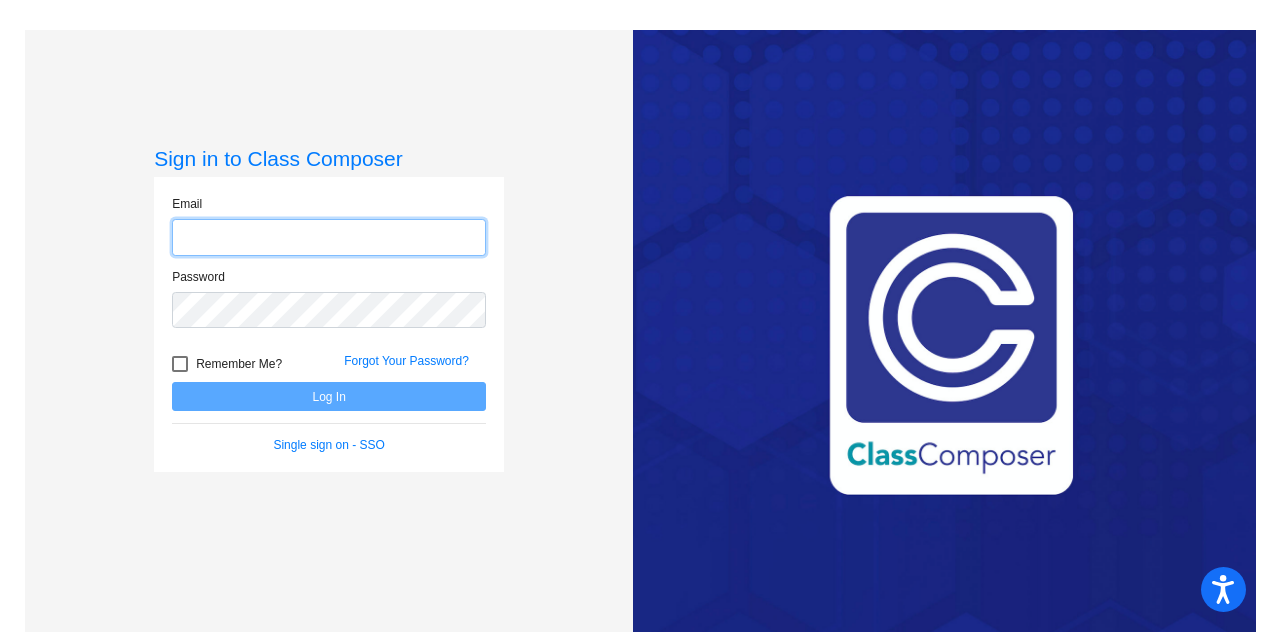 click 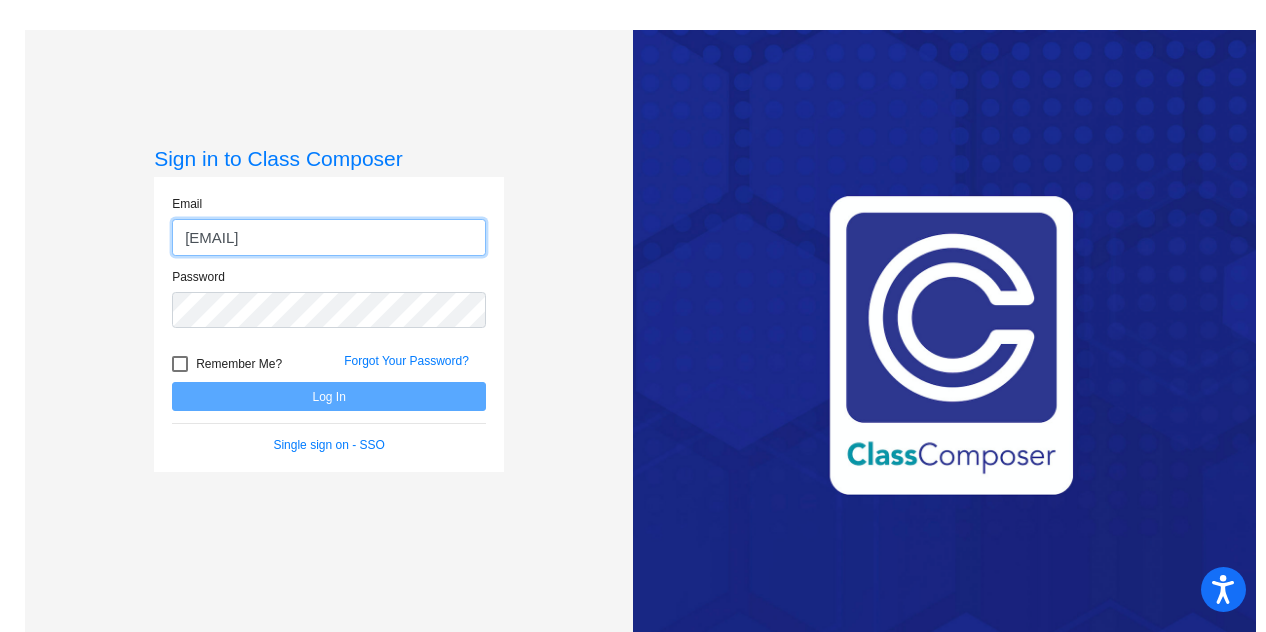 click on "[EMAIL]" 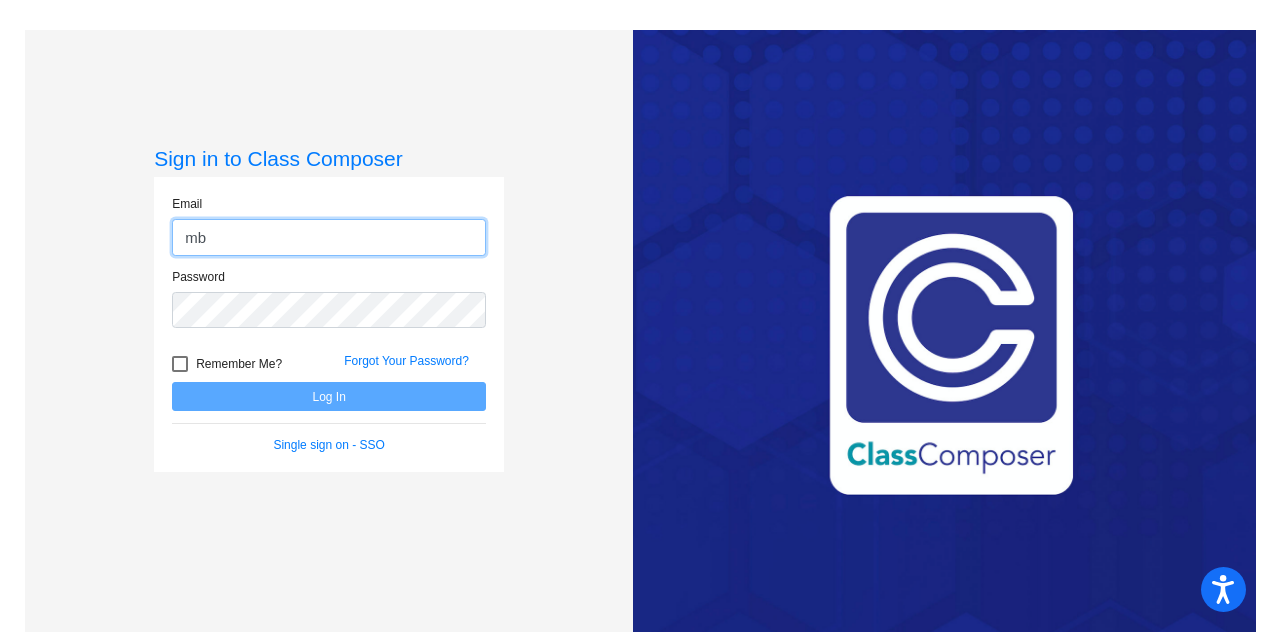 type on "[EMAIL]" 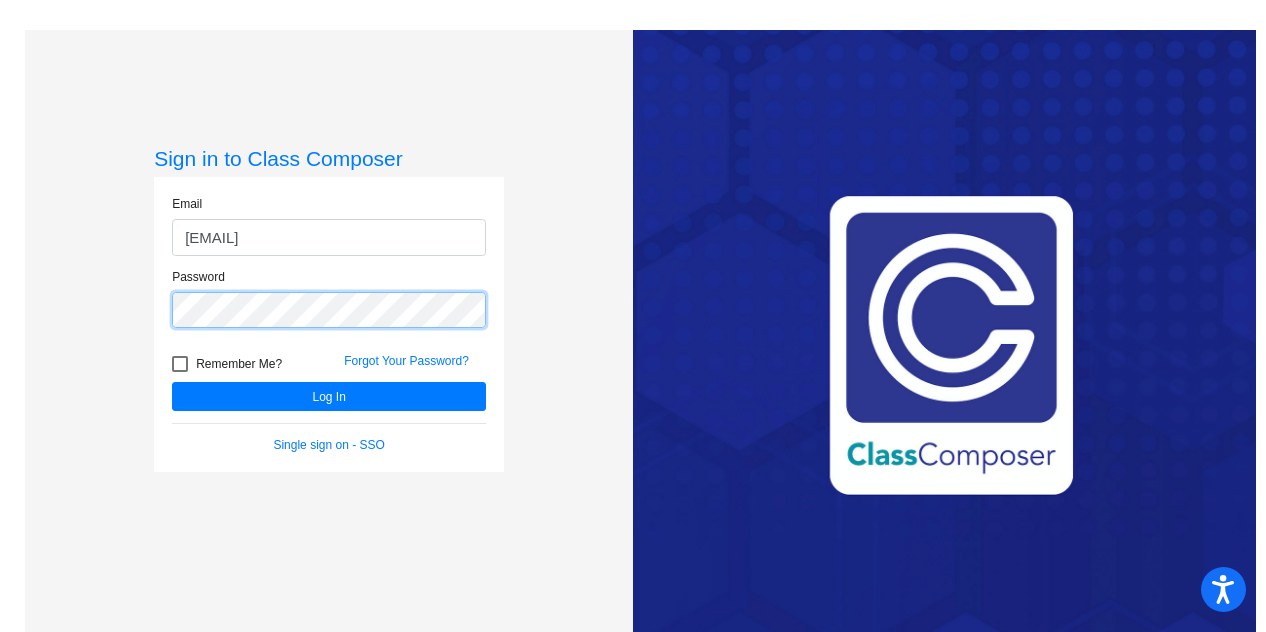 click on "Log In" 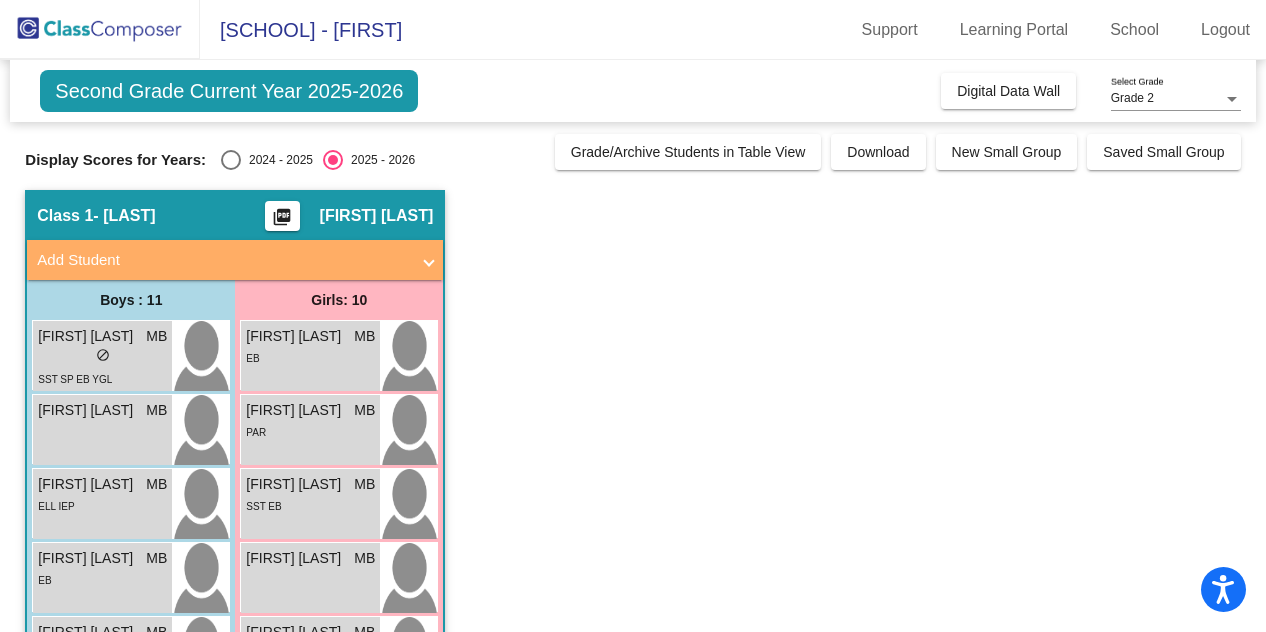 click at bounding box center [231, 160] 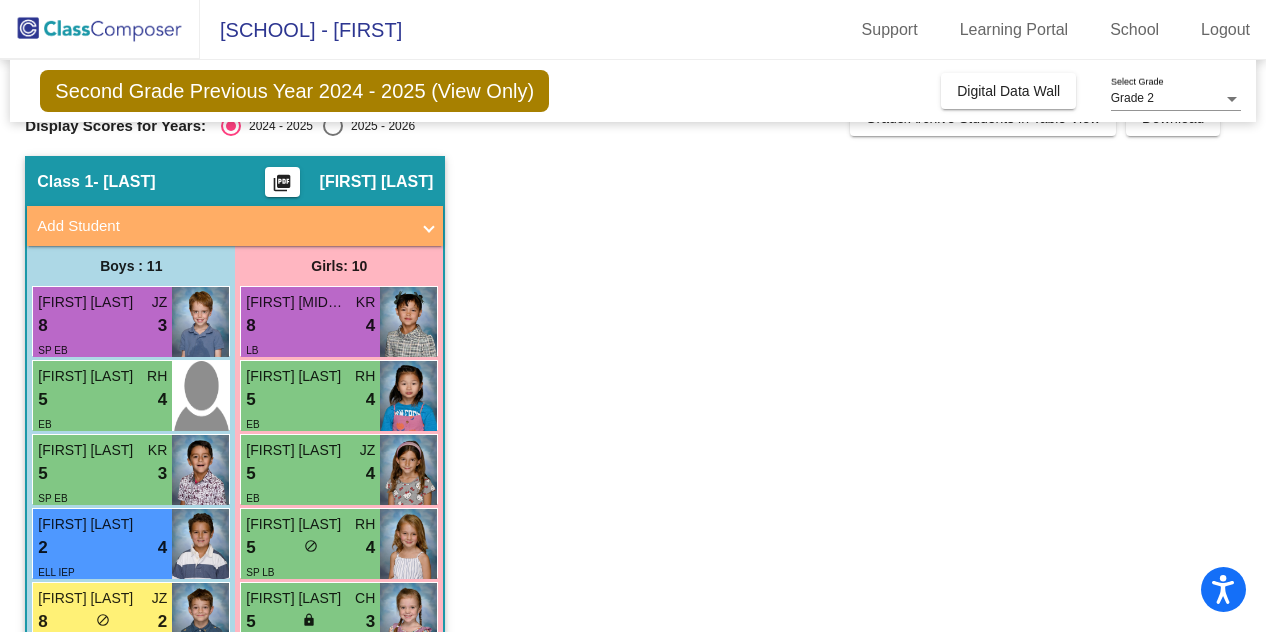 scroll, scrollTop: 0, scrollLeft: 0, axis: both 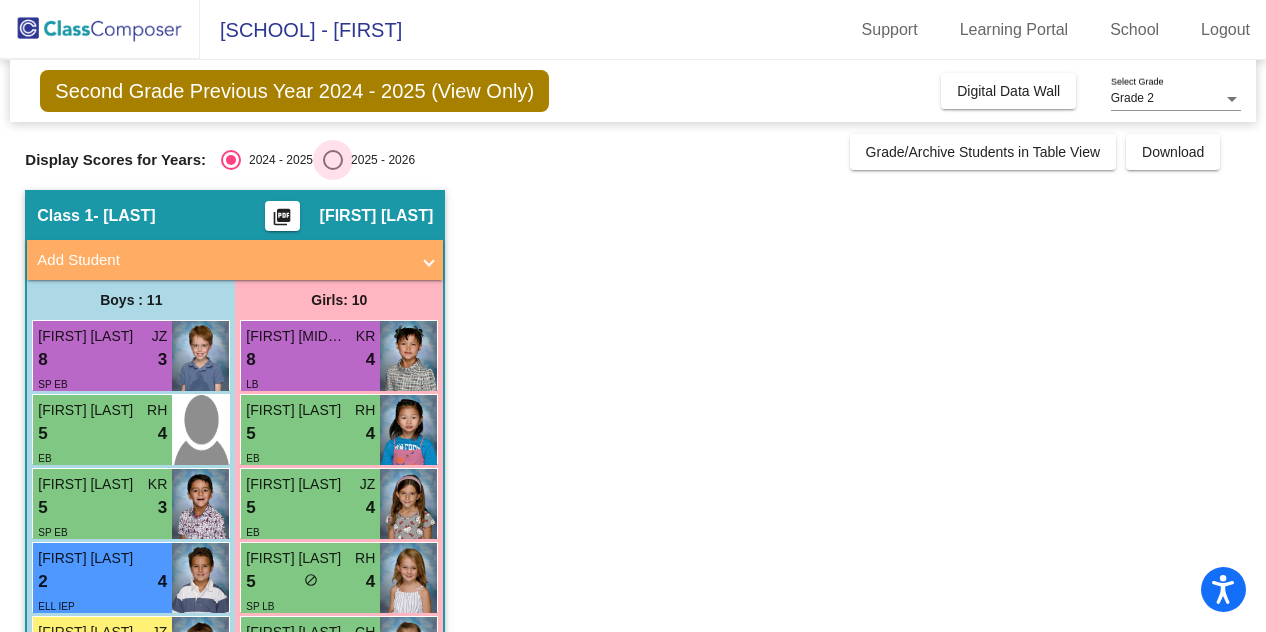 click at bounding box center (333, 160) 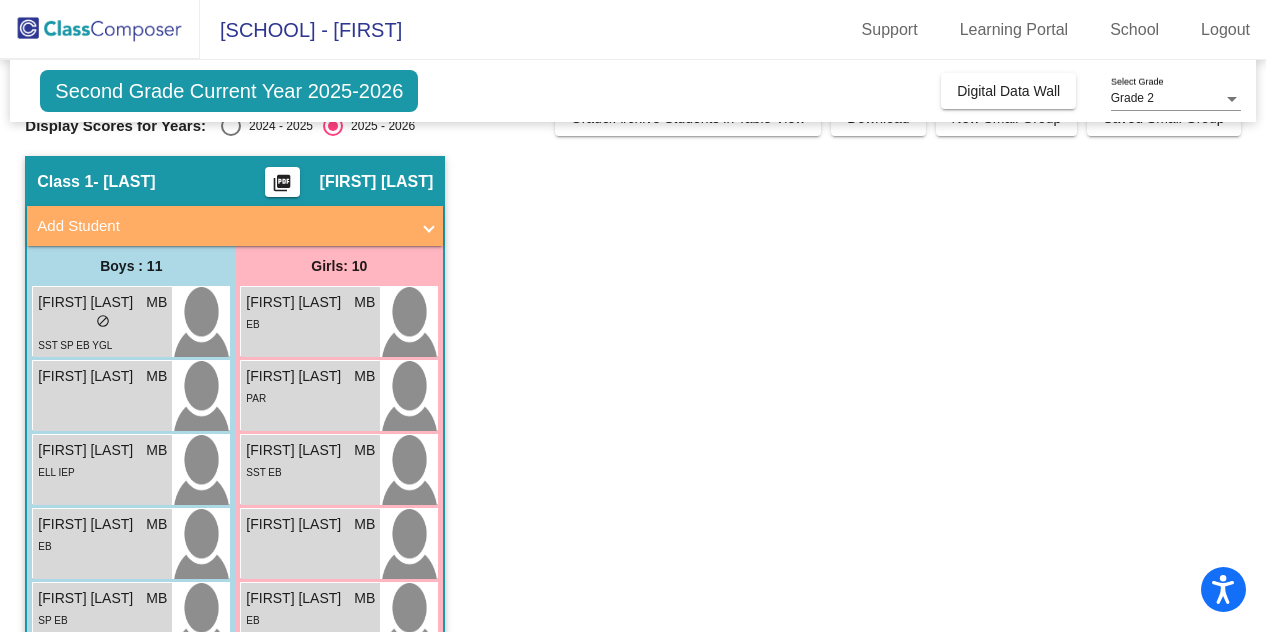 scroll, scrollTop: 0, scrollLeft: 0, axis: both 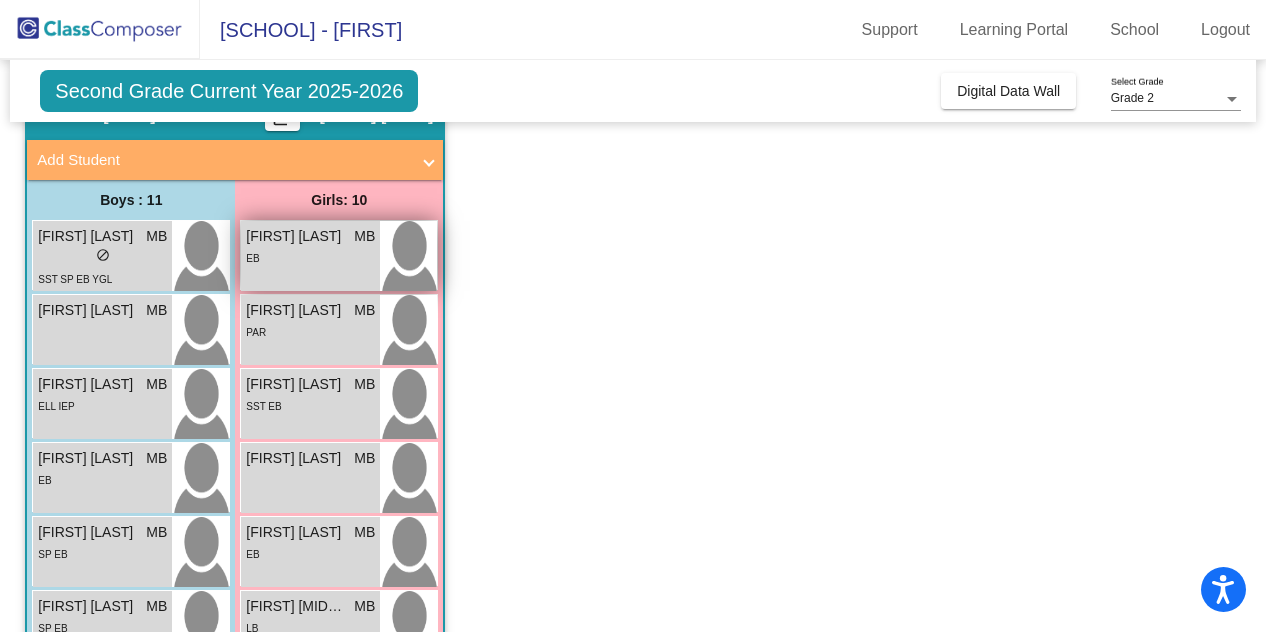 click on "[FIRST] [LAST]" at bounding box center [296, 236] 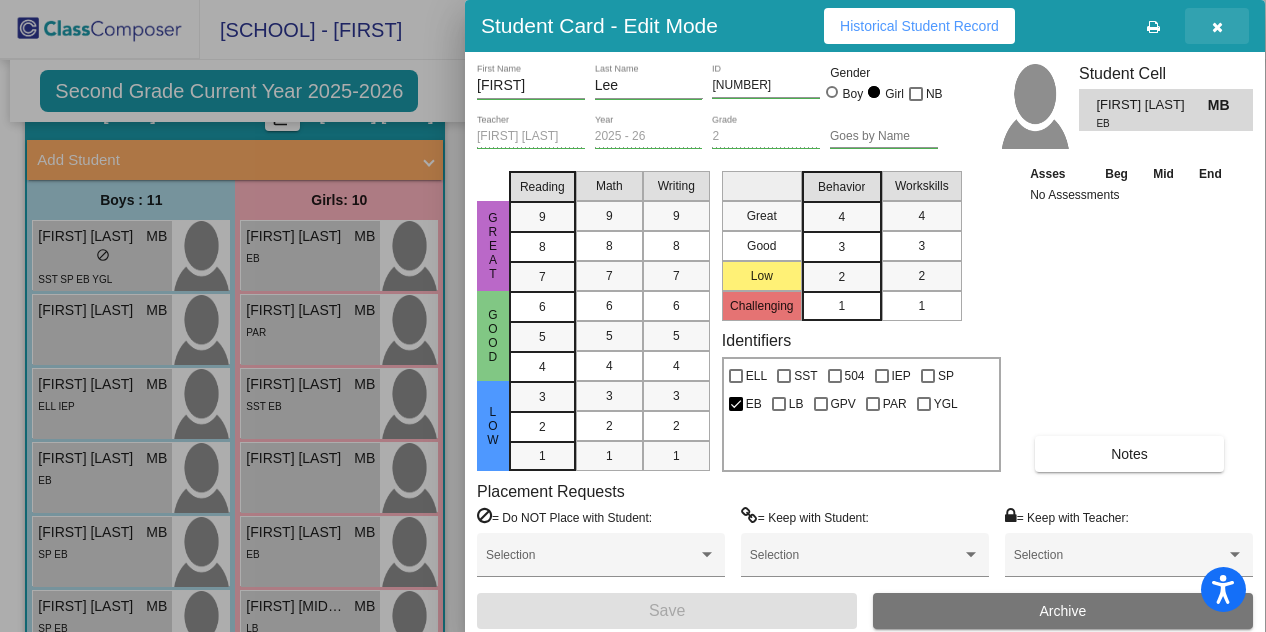 click at bounding box center (1217, 27) 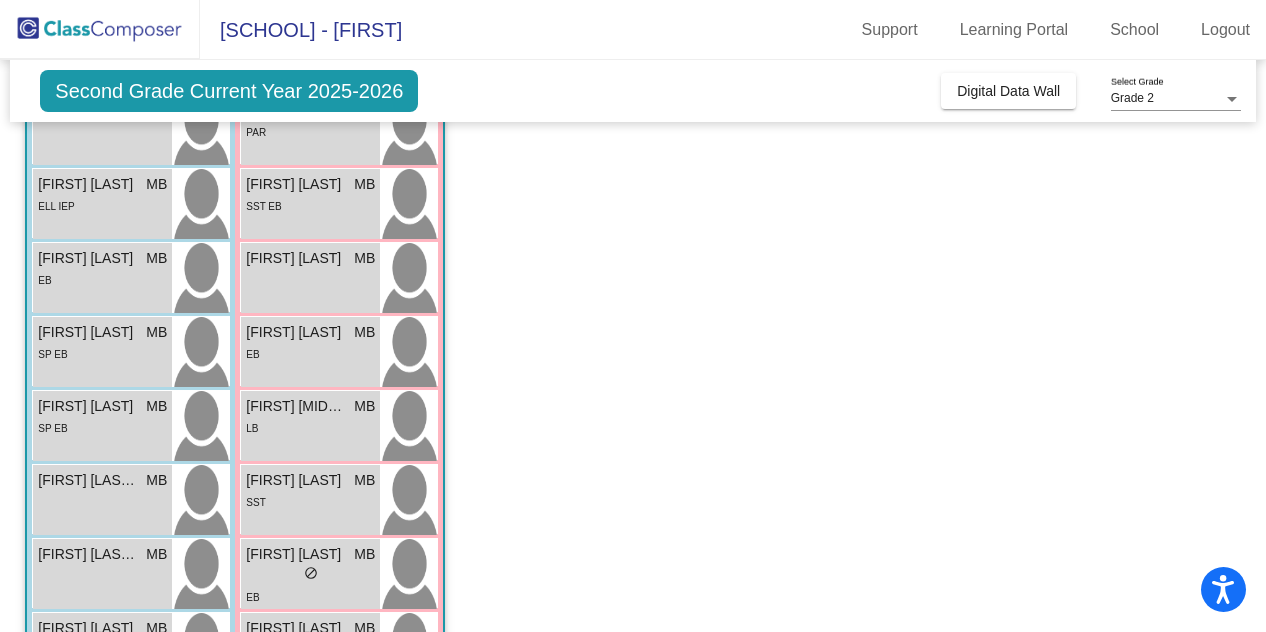 scroll, scrollTop: 400, scrollLeft: 0, axis: vertical 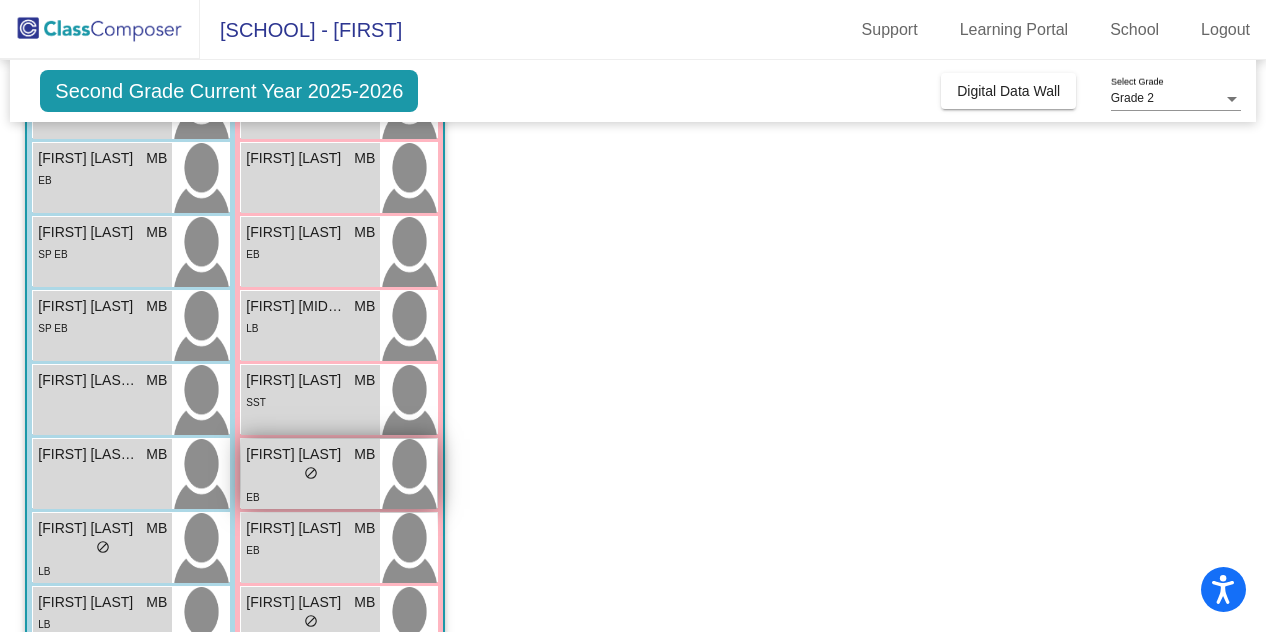 click on "lock do_not_disturb_alt" at bounding box center [310, 475] 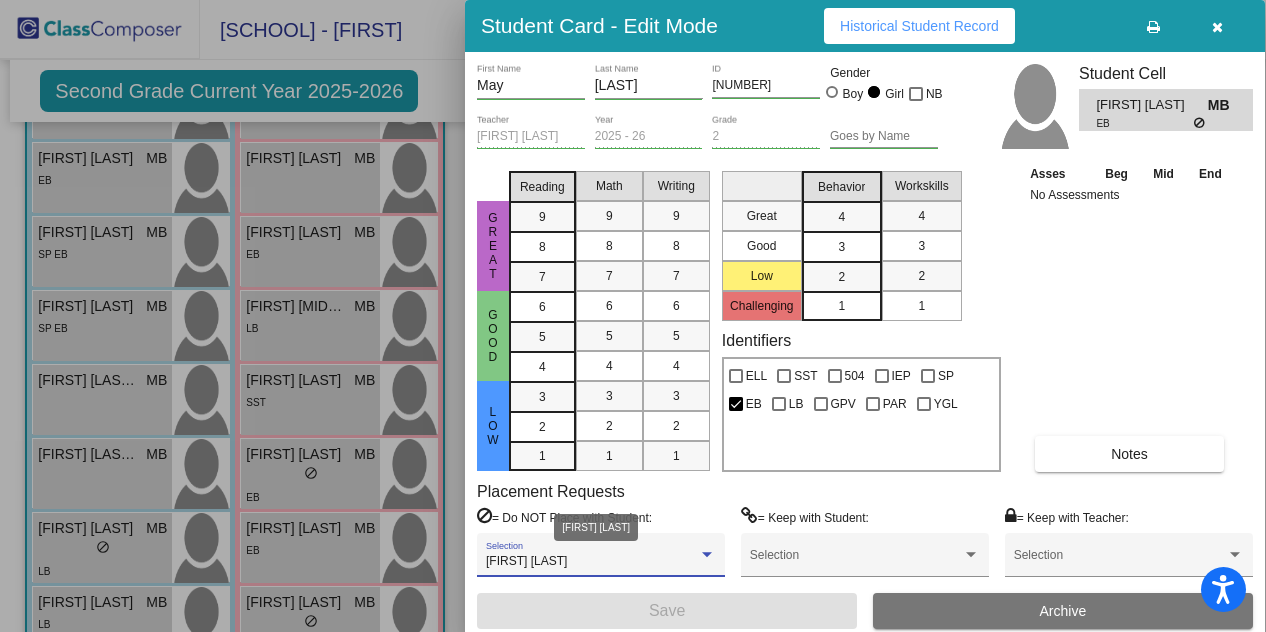 click at bounding box center (707, 554) 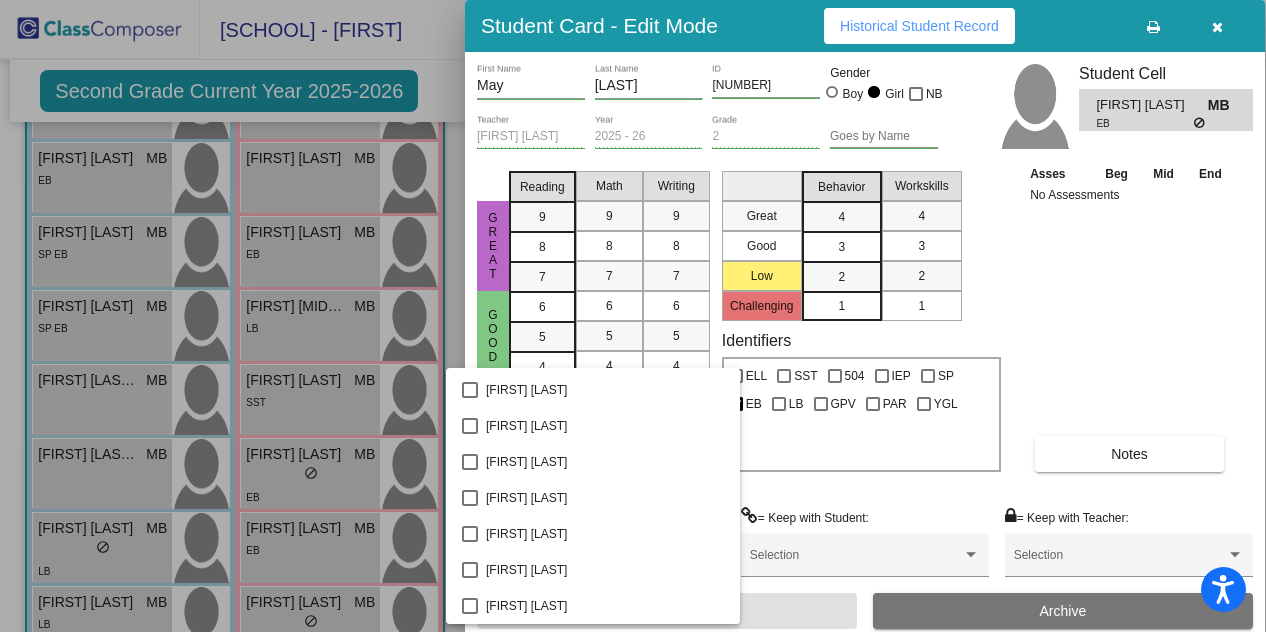 scroll, scrollTop: 2496, scrollLeft: 0, axis: vertical 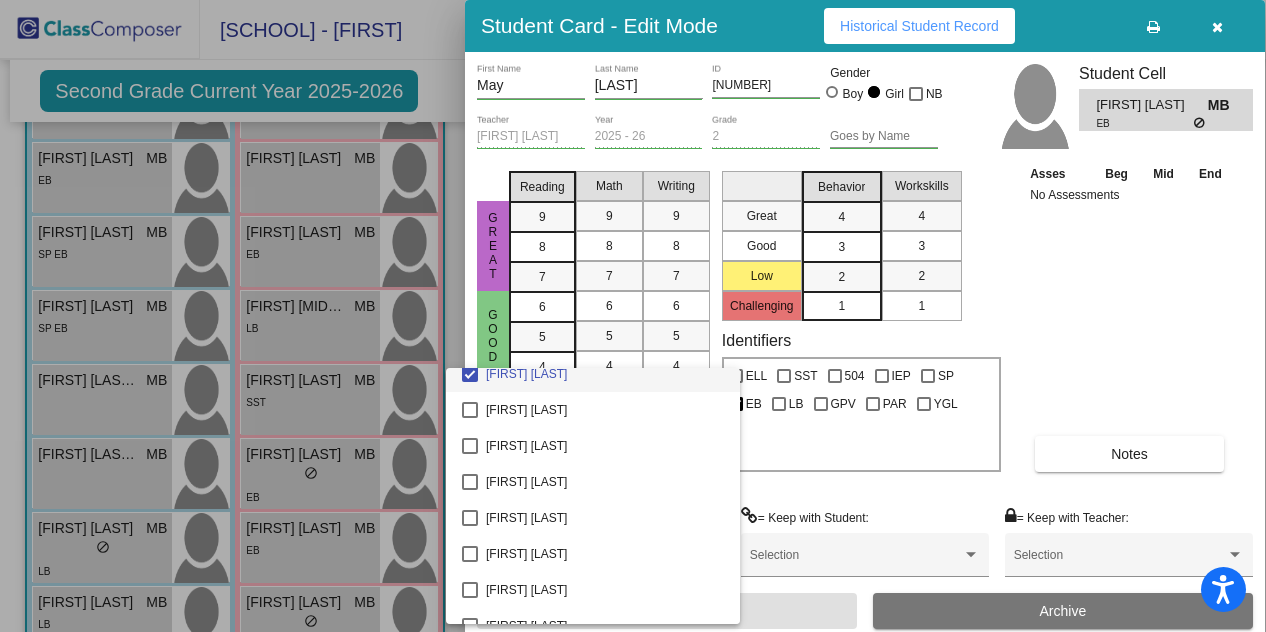 click at bounding box center [633, 316] 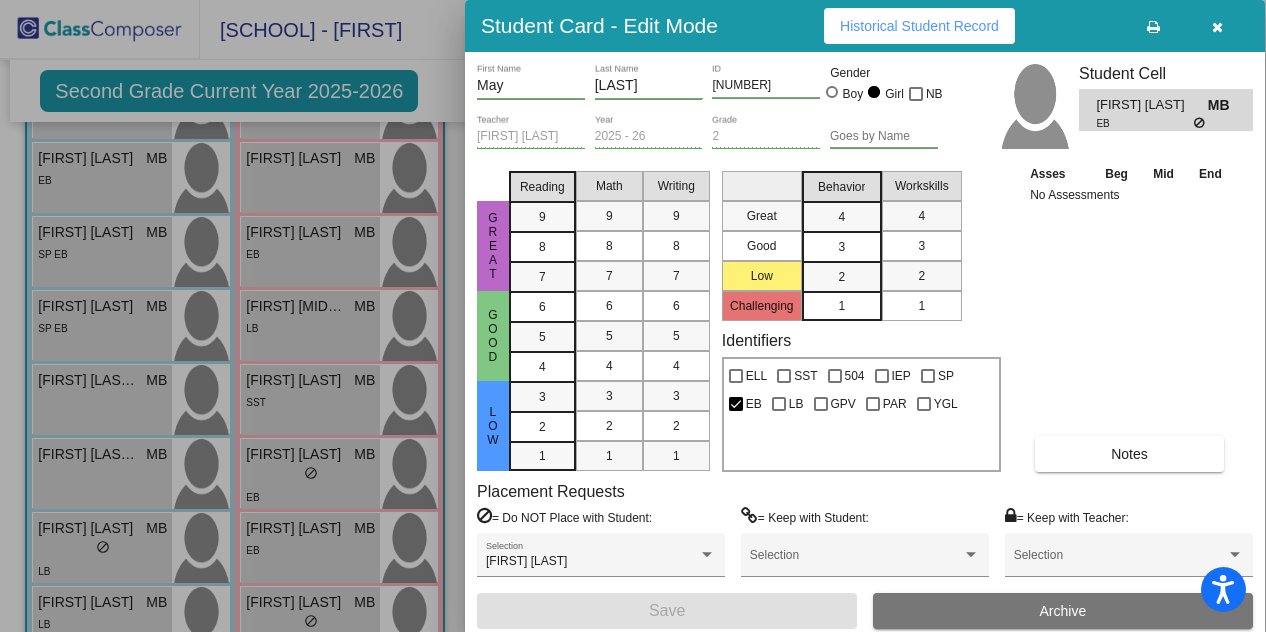 click on "Asses Beg Mid End No Assessments  Notes" at bounding box center (1130, 317) 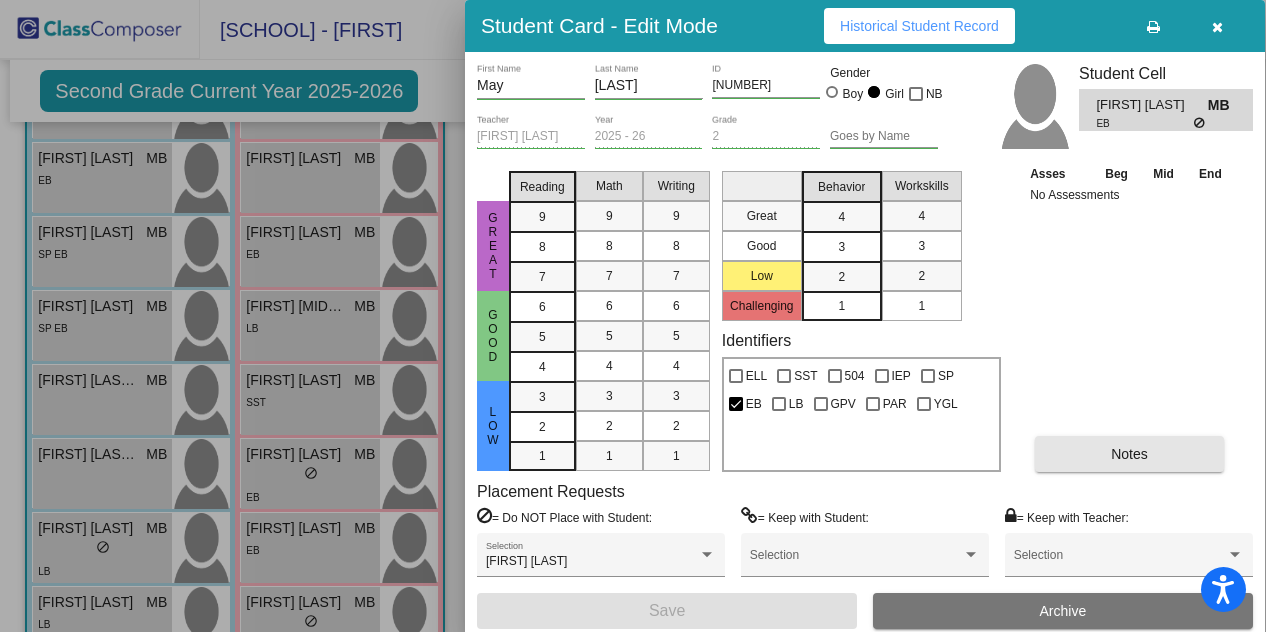click on "Notes" at bounding box center (1129, 454) 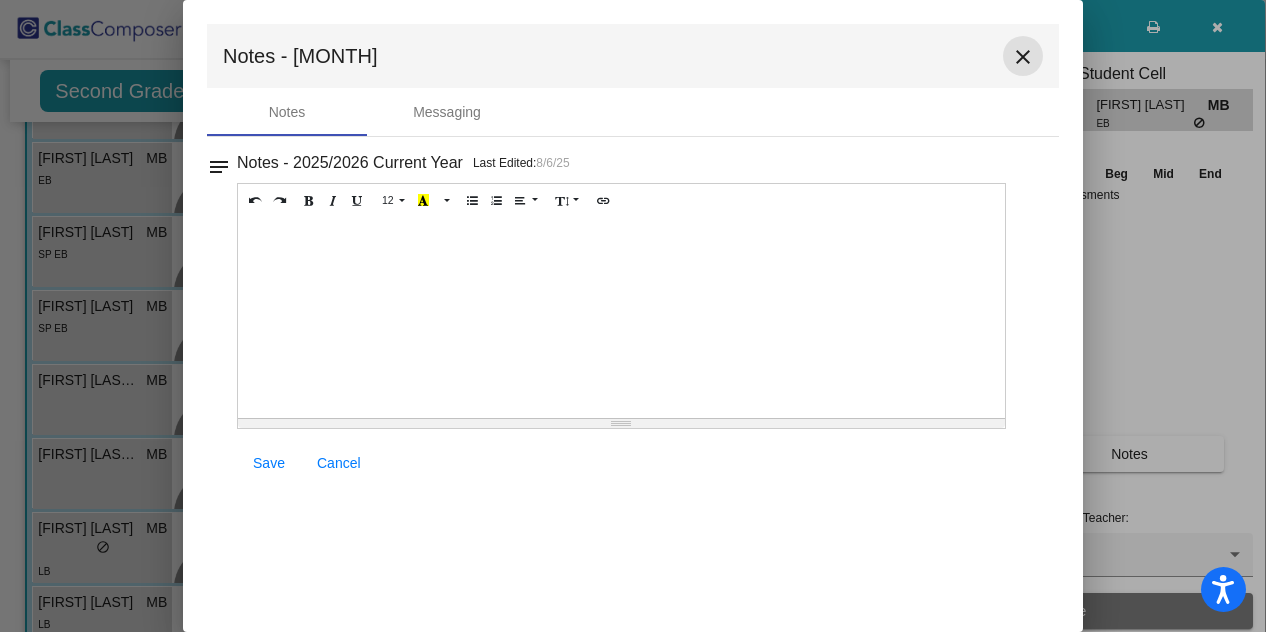 click on "close" at bounding box center (1023, 57) 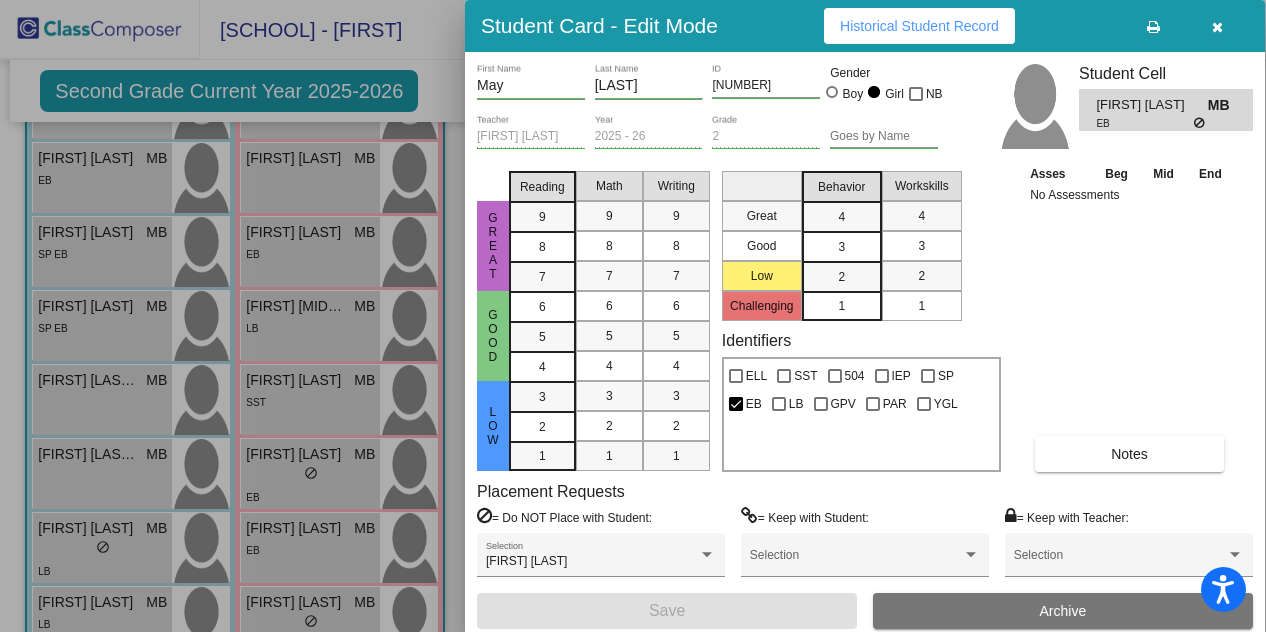 click at bounding box center (1217, 27) 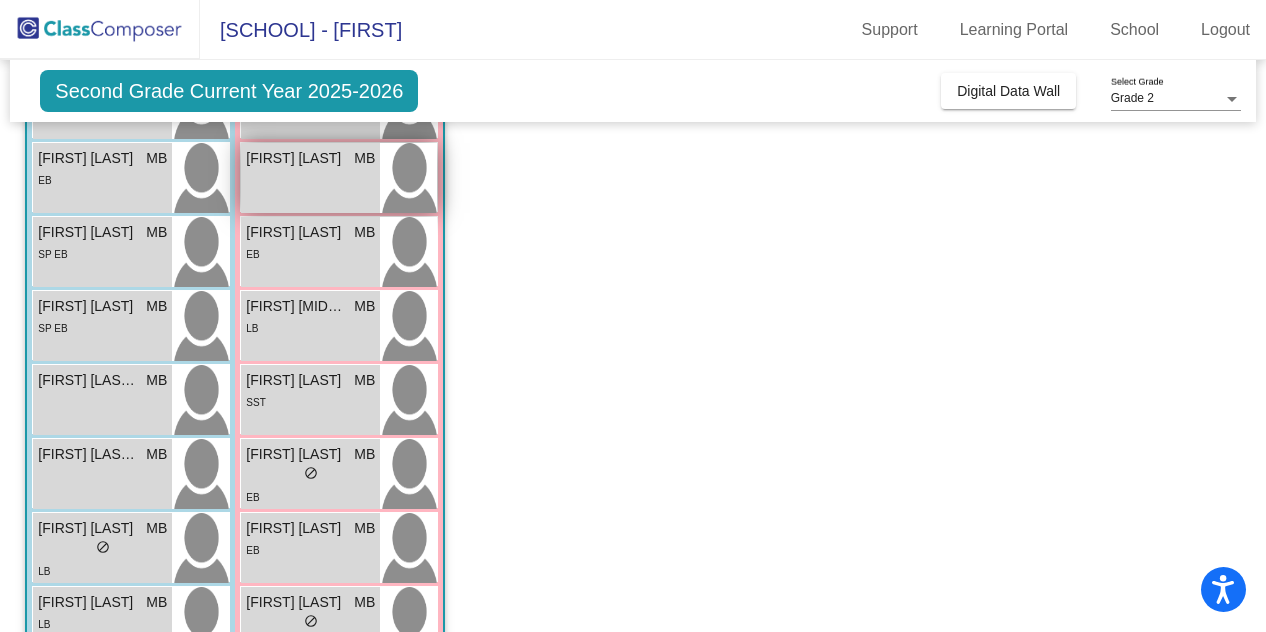 scroll, scrollTop: 0, scrollLeft: 0, axis: both 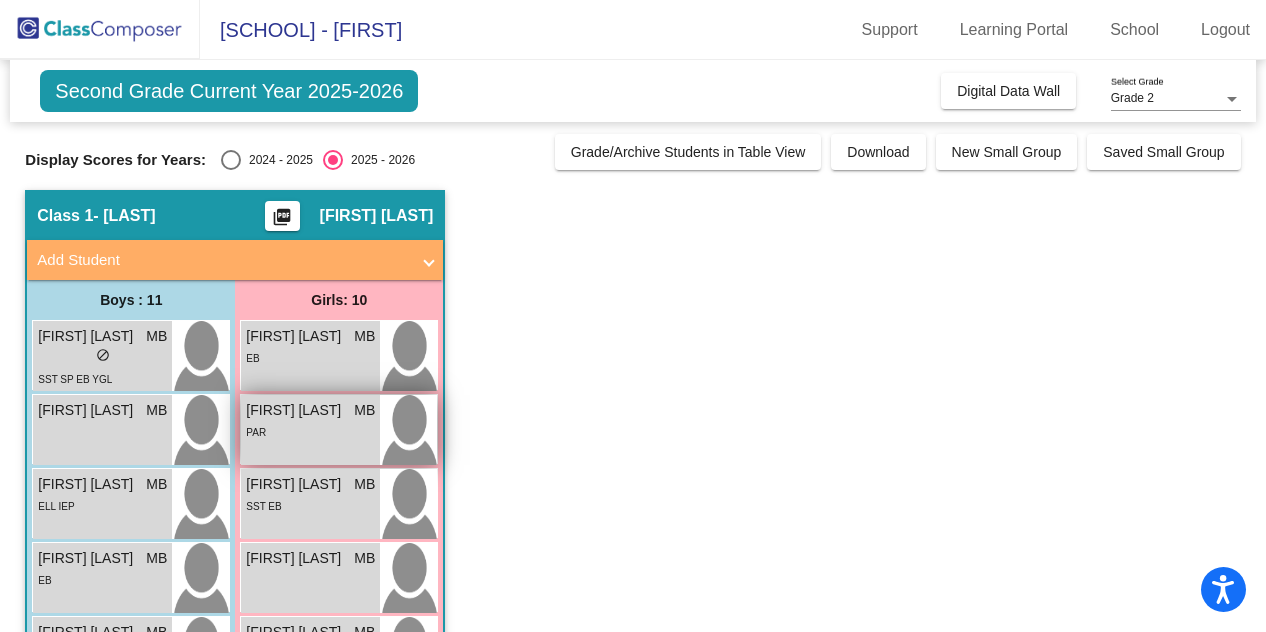 click on "PAR" at bounding box center [310, 431] 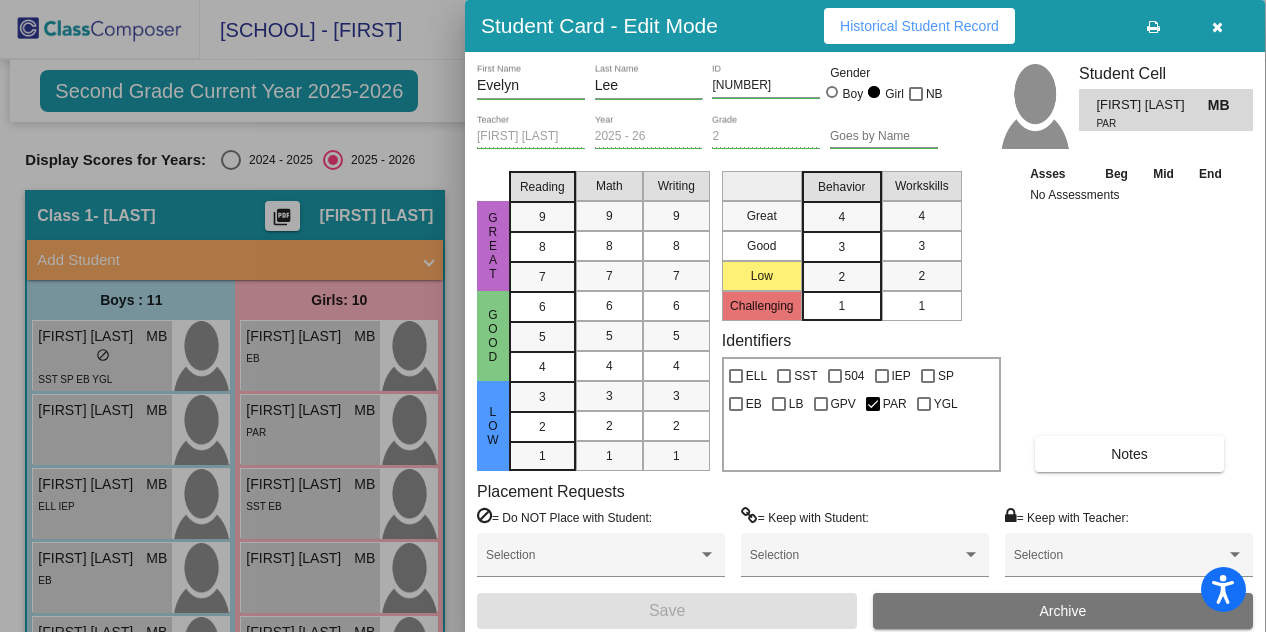 click at bounding box center (633, 316) 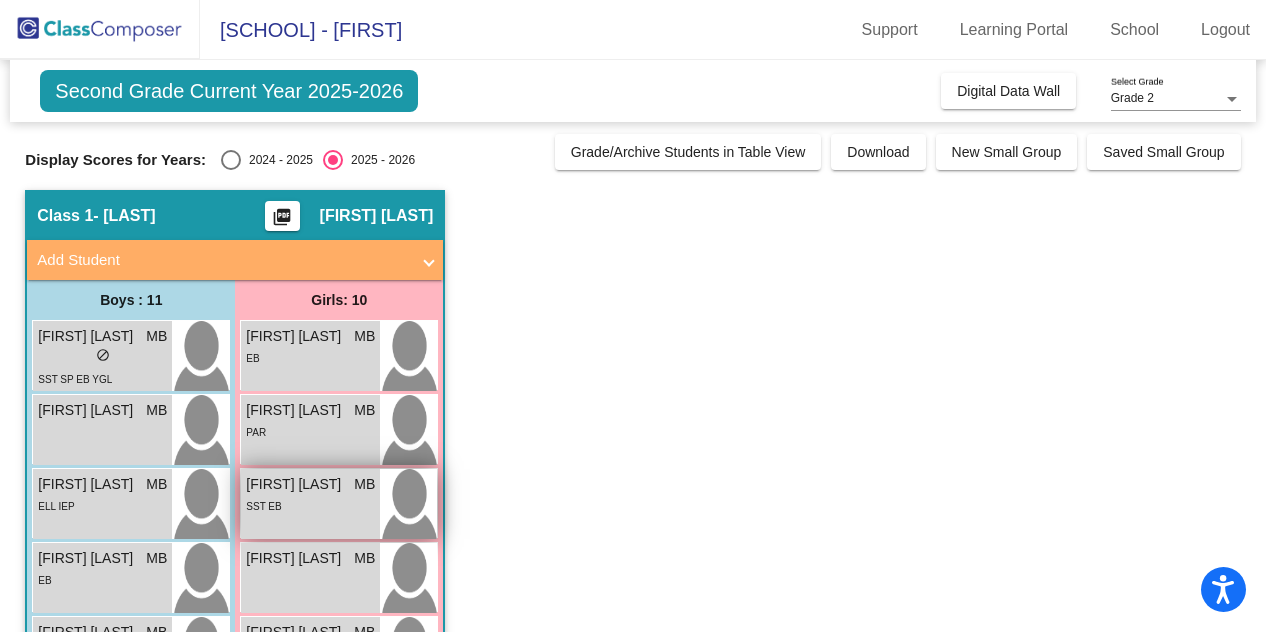 click on "SST EB" at bounding box center [310, 505] 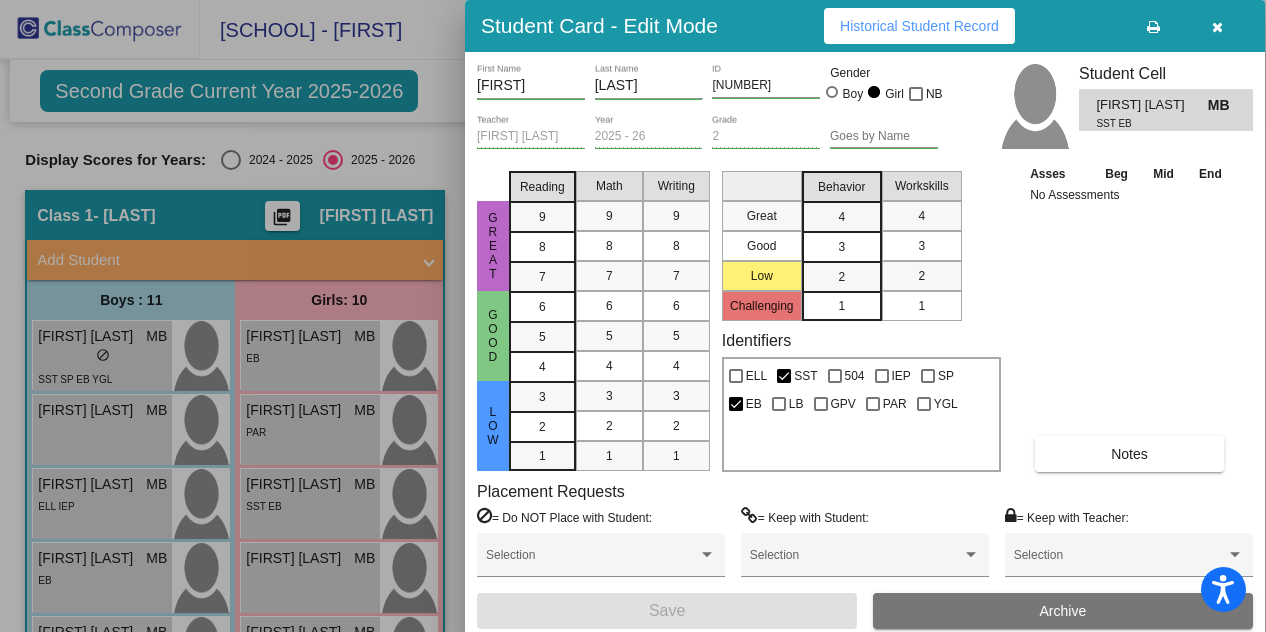 click on "[LAST]" at bounding box center [649, 86] 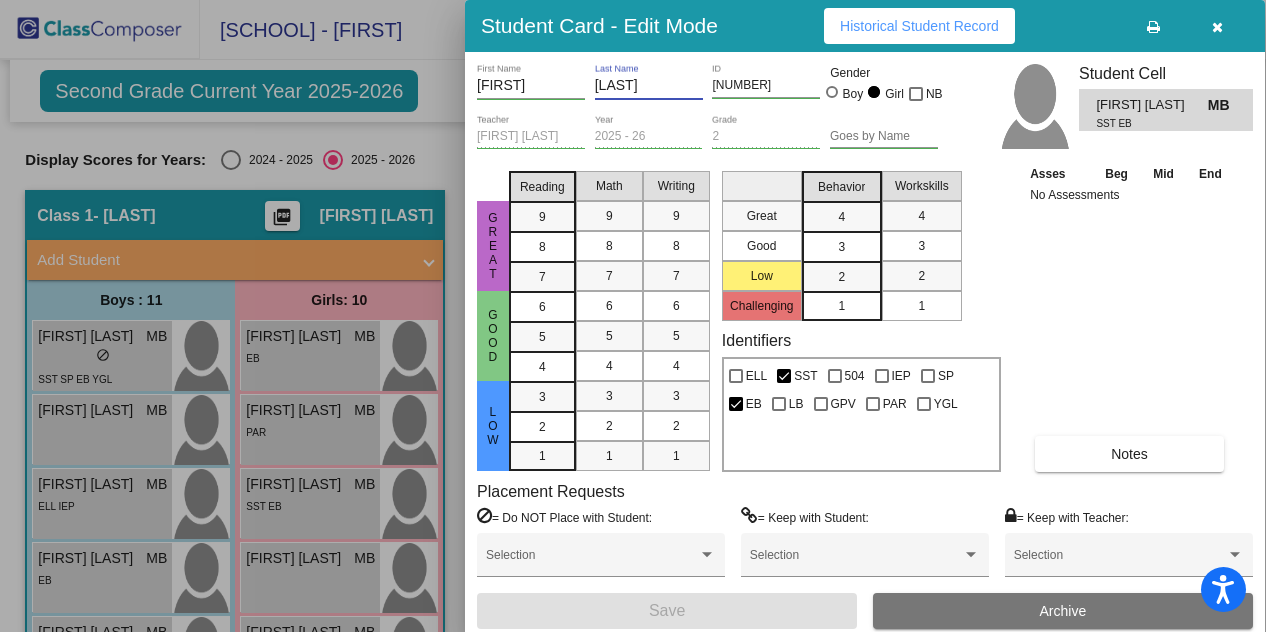 click on "[LAST]" at bounding box center [649, 86] 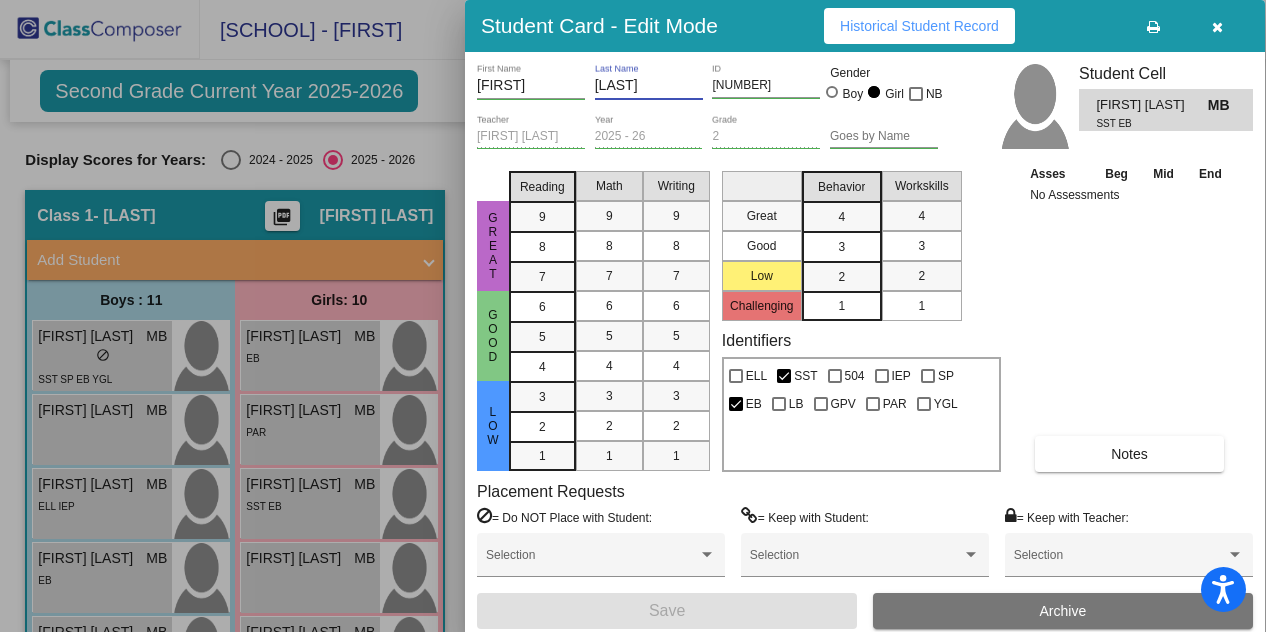click on "[LAST]" at bounding box center [649, 86] 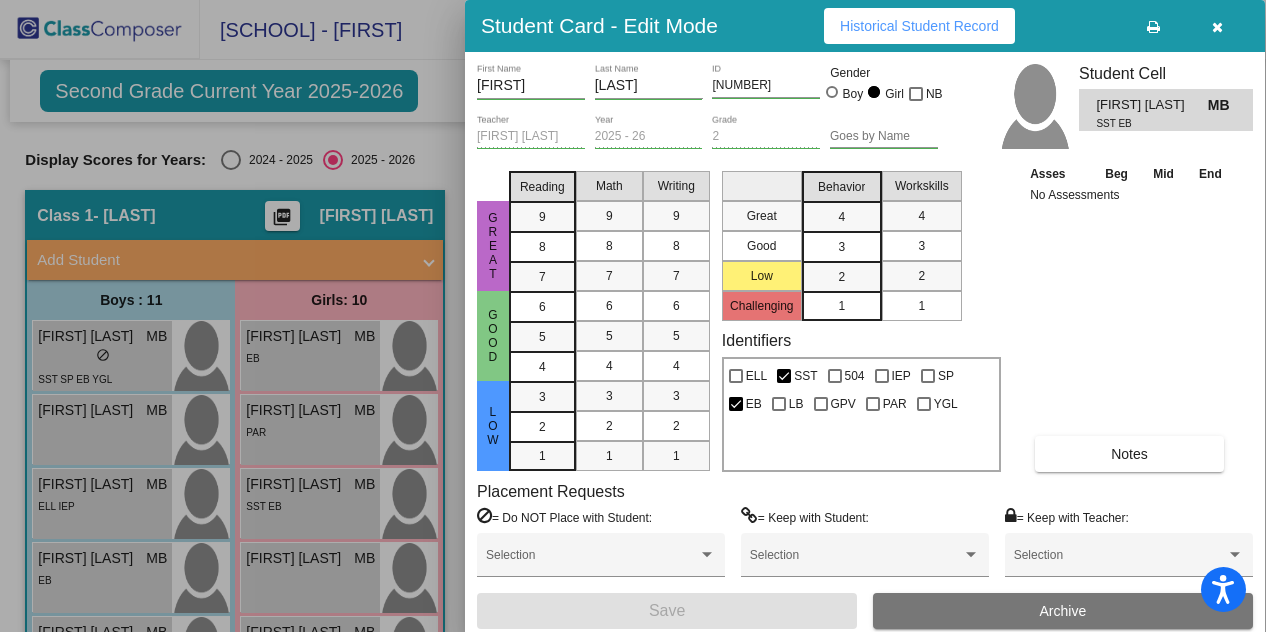 click at bounding box center [633, 316] 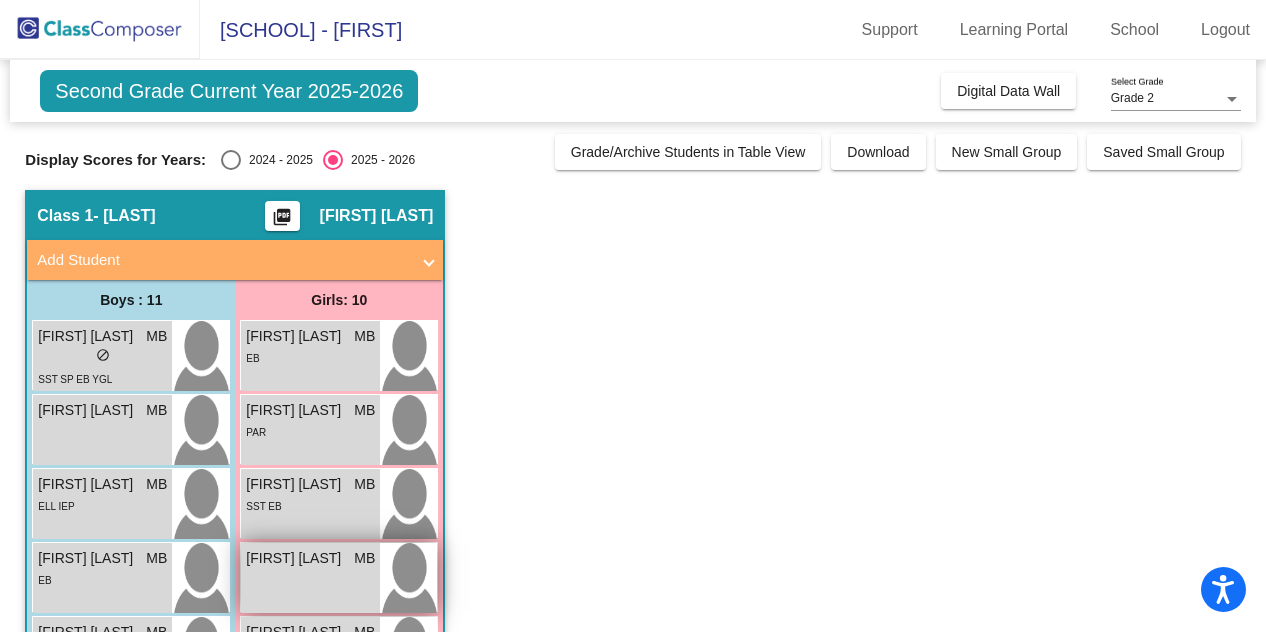 click on "[FIRST] [LAST] [INITIAL] [WORD] [WORD]" at bounding box center [310, 578] 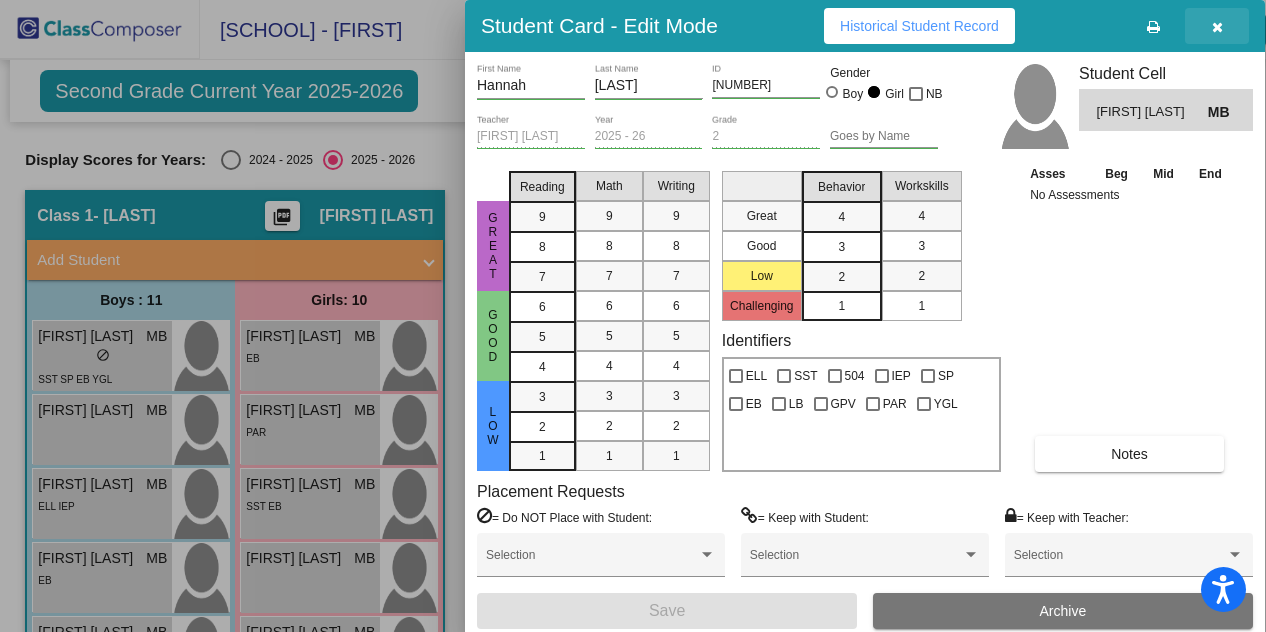 click at bounding box center (1217, 26) 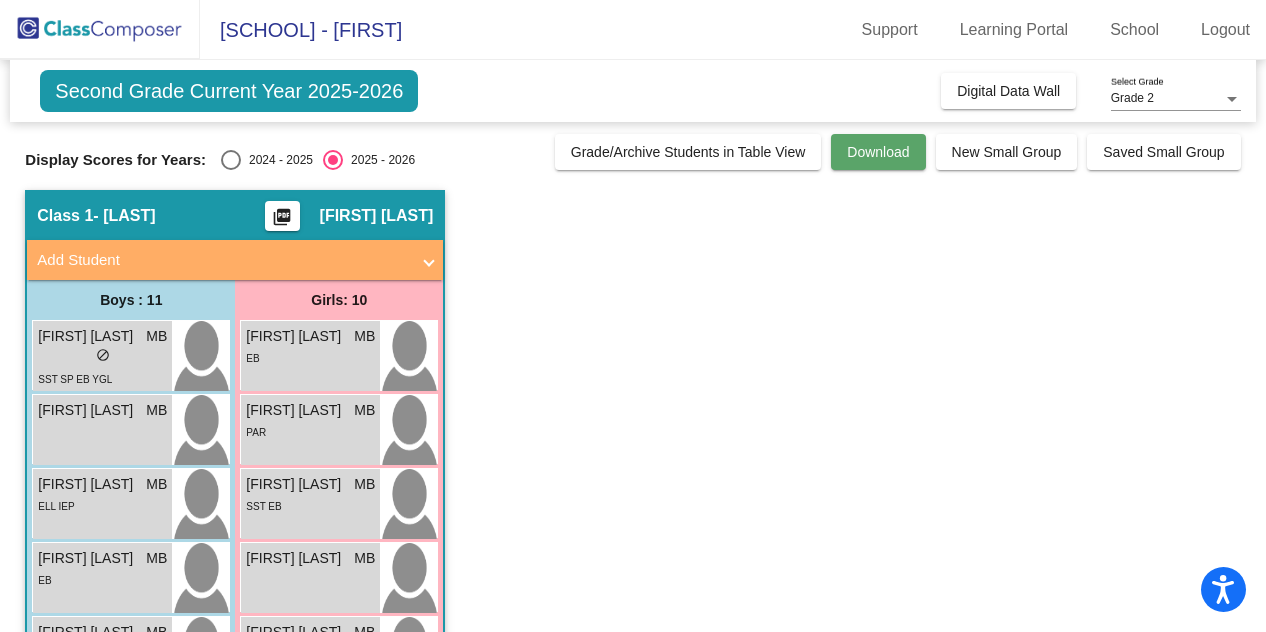 click on "Download" 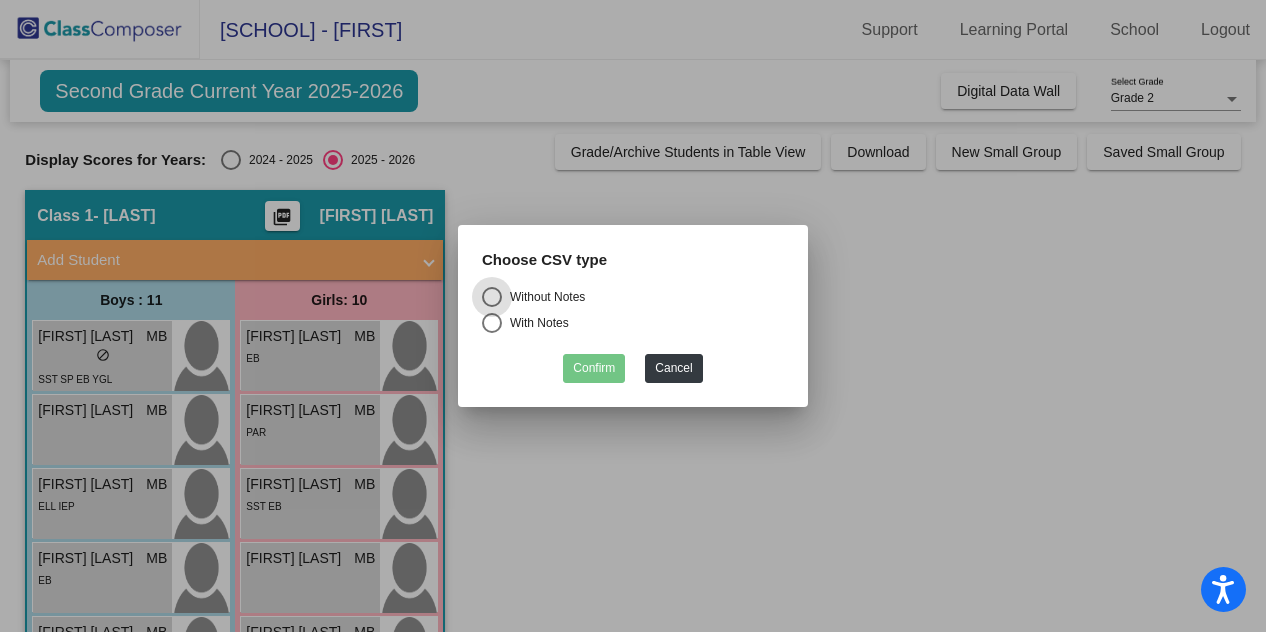 click on "Without Notes" at bounding box center [543, 297] 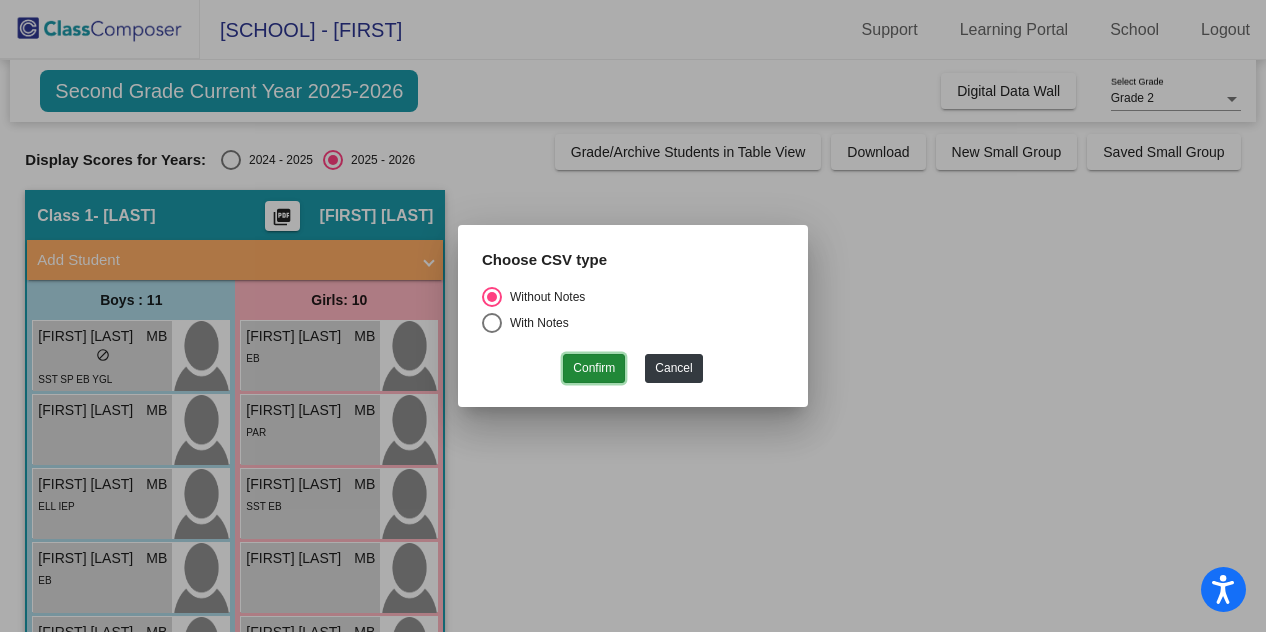 click on "Confirm" at bounding box center [594, 368] 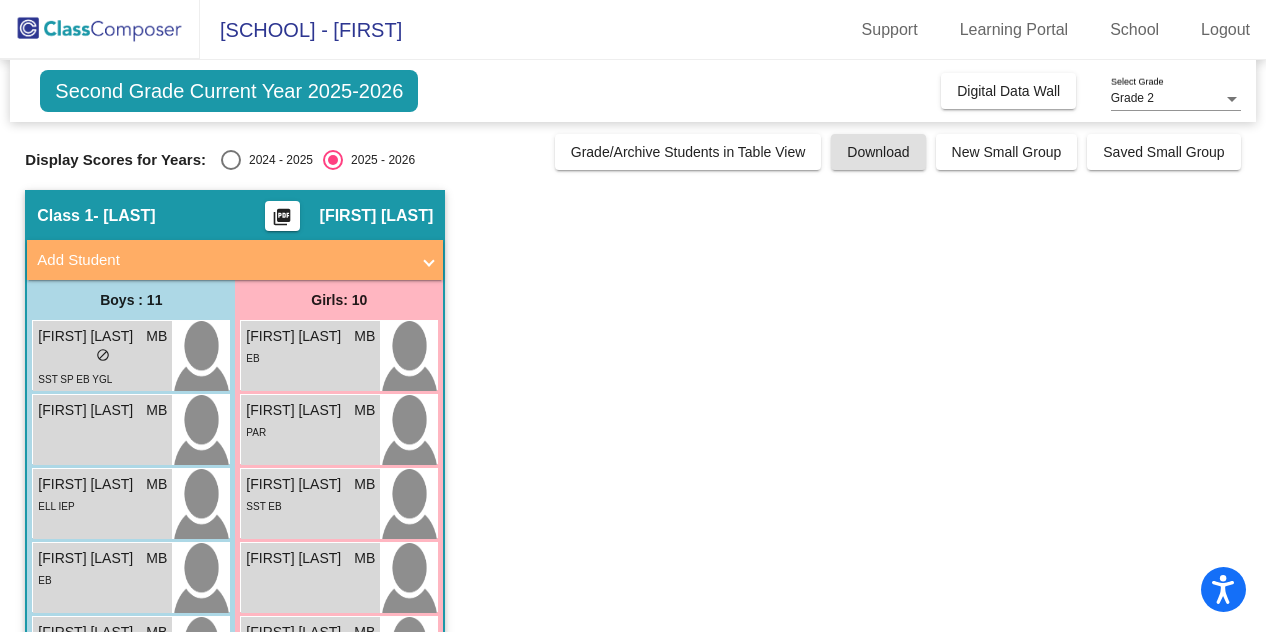 scroll, scrollTop: 100, scrollLeft: 0, axis: vertical 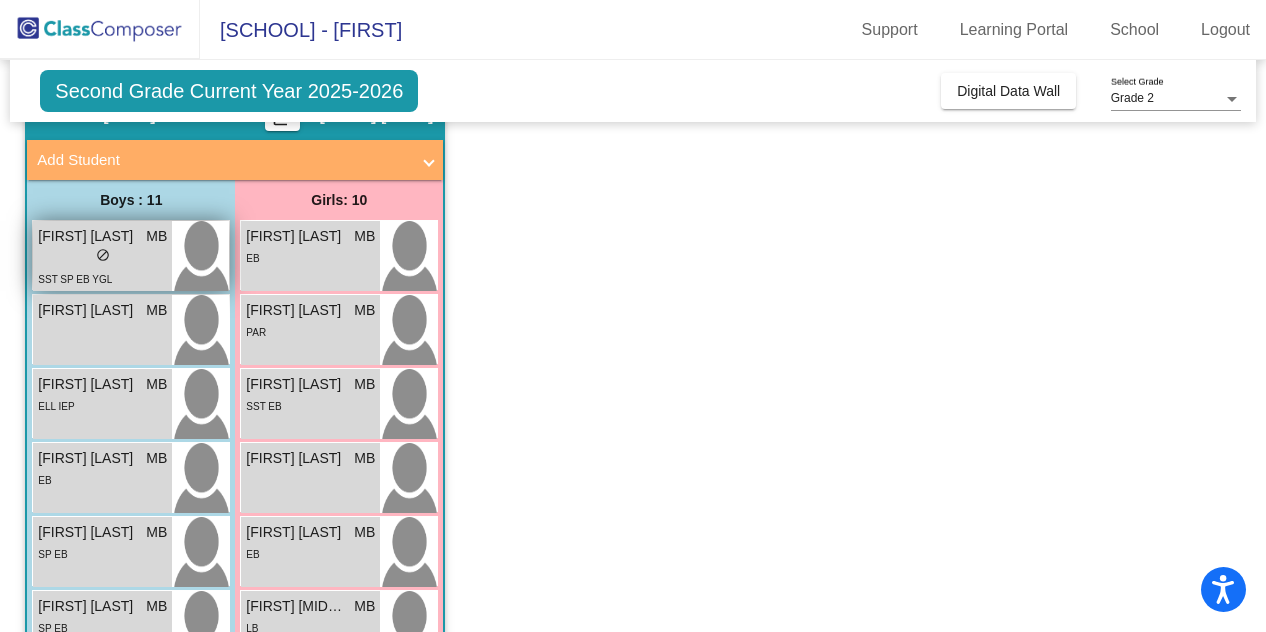 click on "lock do_not_disturb_alt" at bounding box center (102, 257) 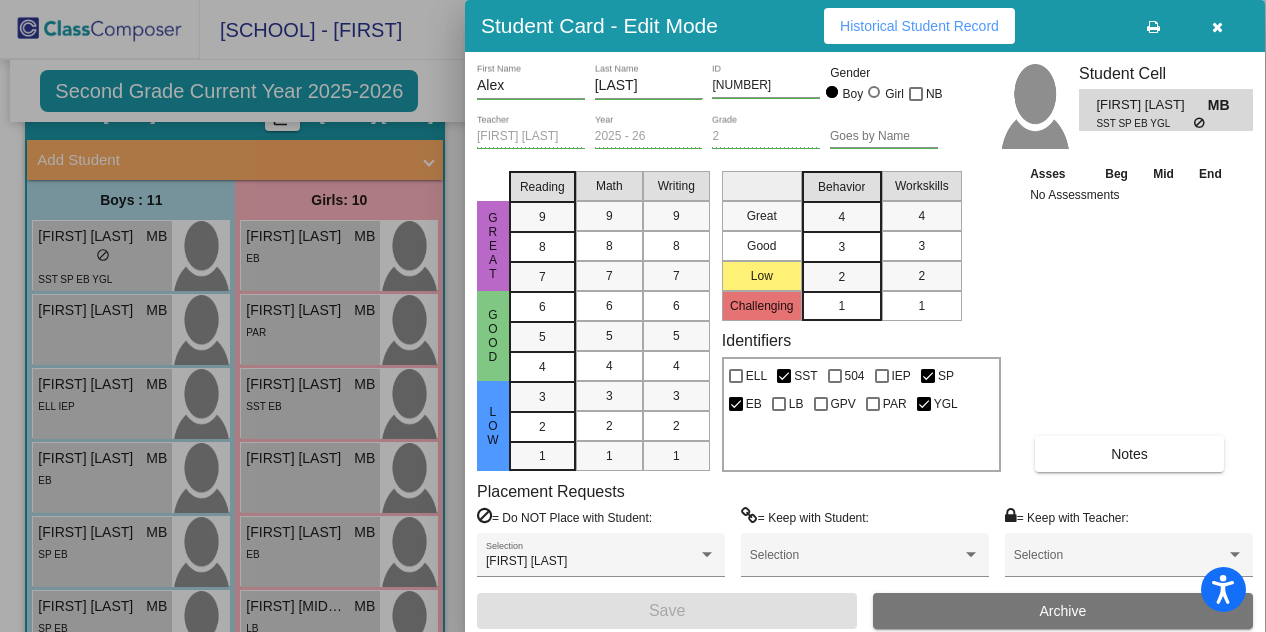 click at bounding box center (1217, 27) 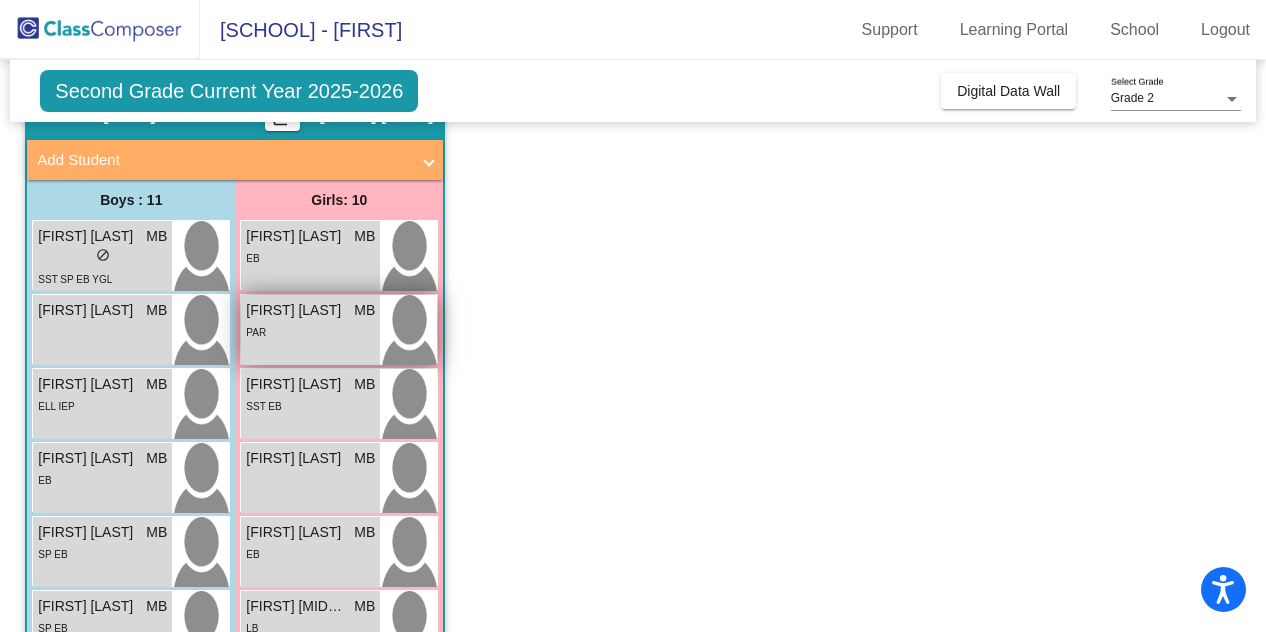 scroll, scrollTop: 0, scrollLeft: 0, axis: both 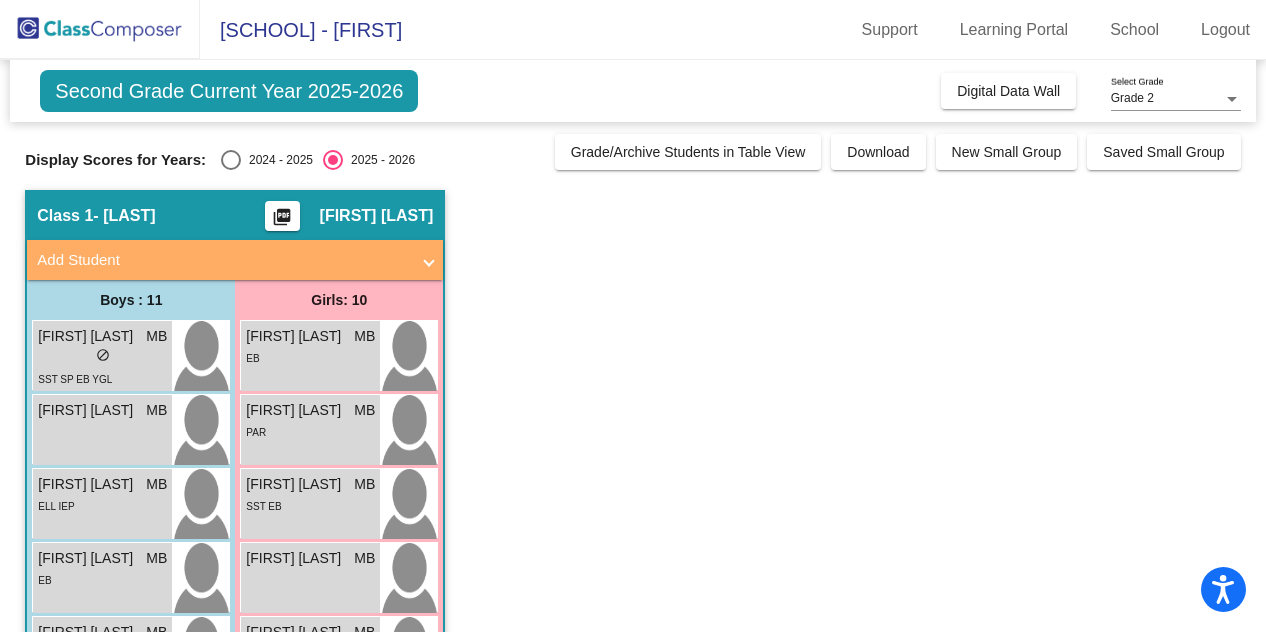 click at bounding box center [231, 160] 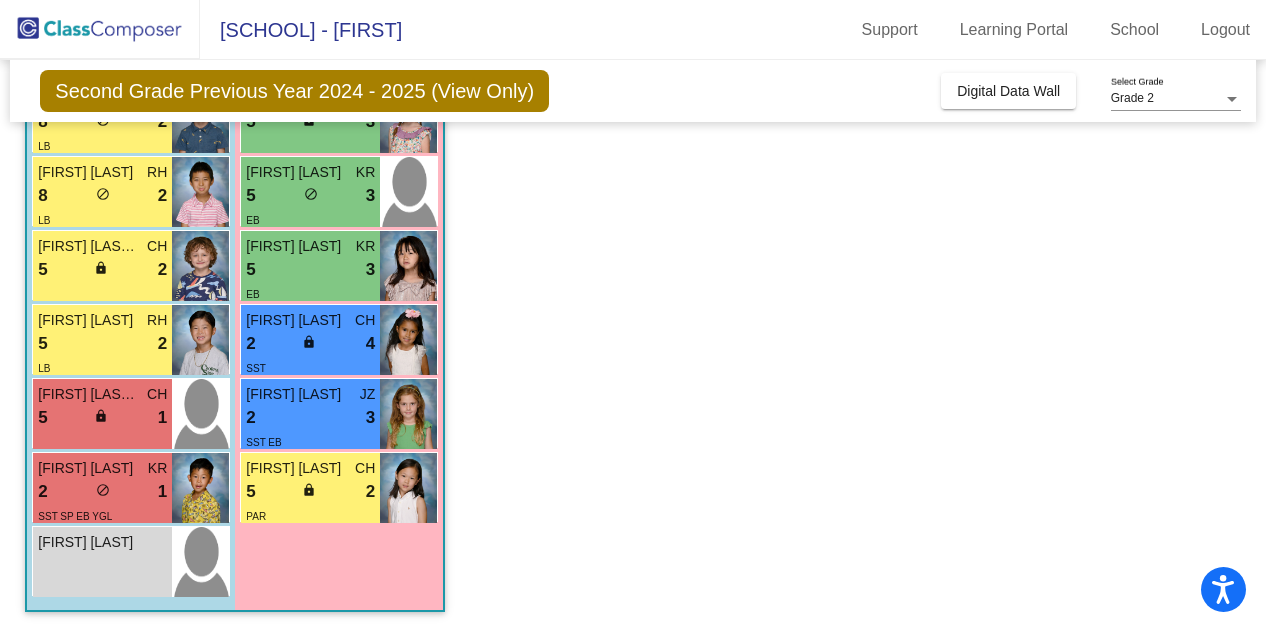 scroll, scrollTop: 434, scrollLeft: 0, axis: vertical 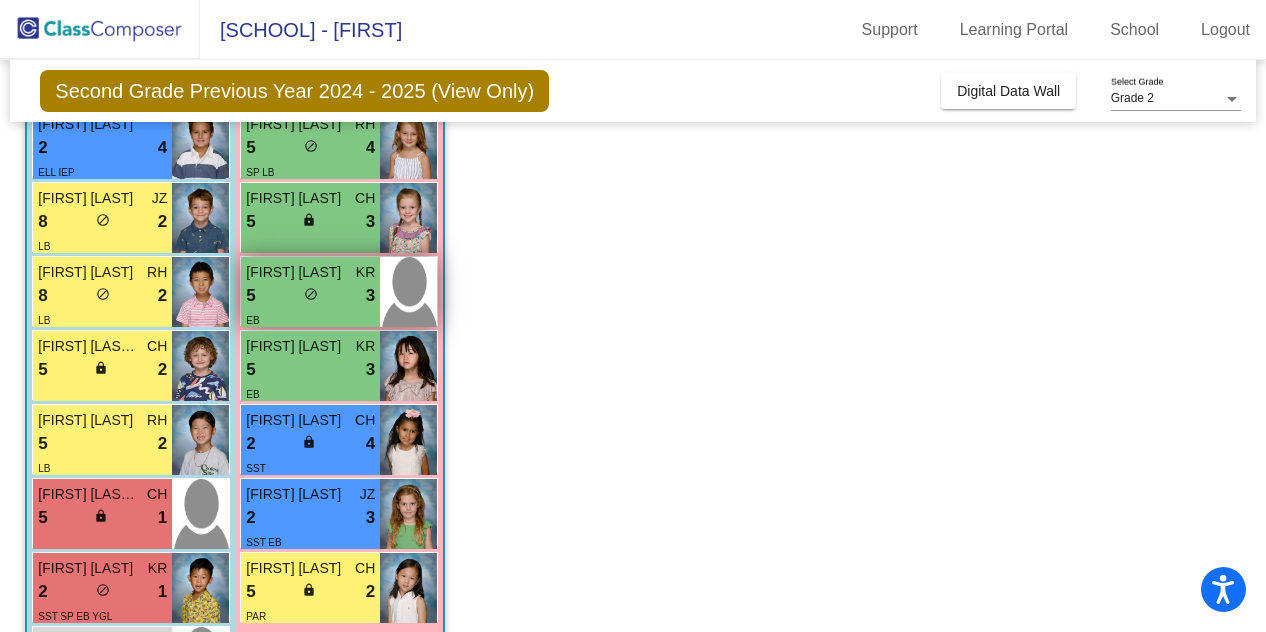 click on "5 lock do_not_disturb_alt 3" at bounding box center (310, 296) 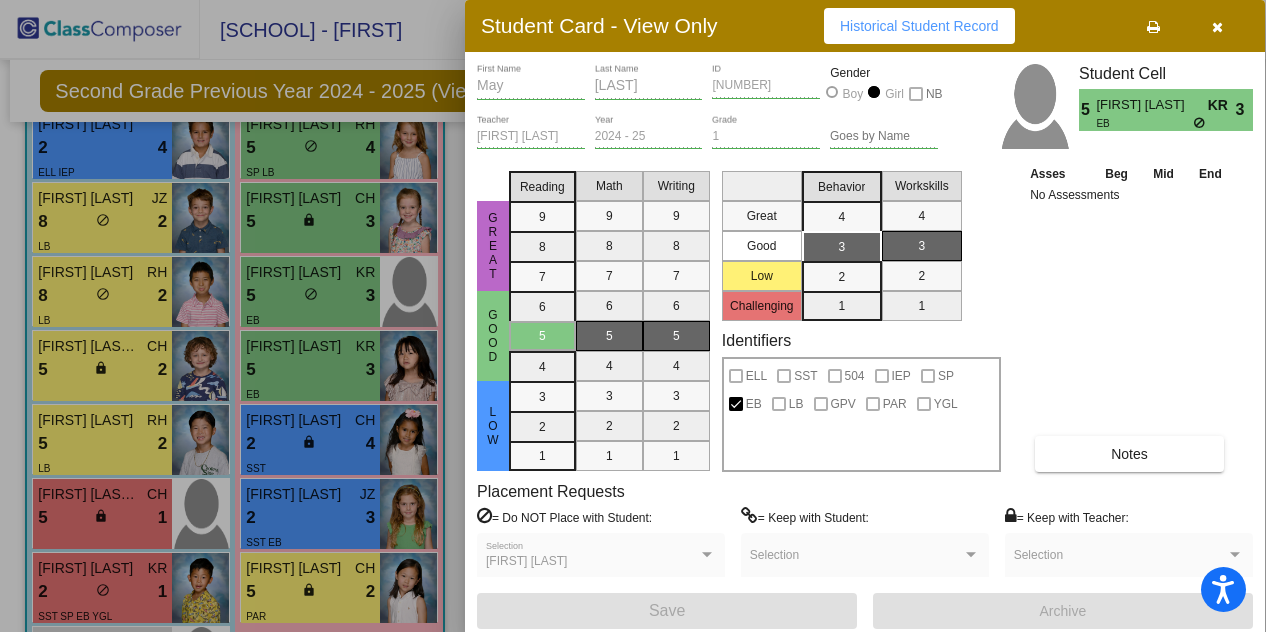 click at bounding box center (633, 316) 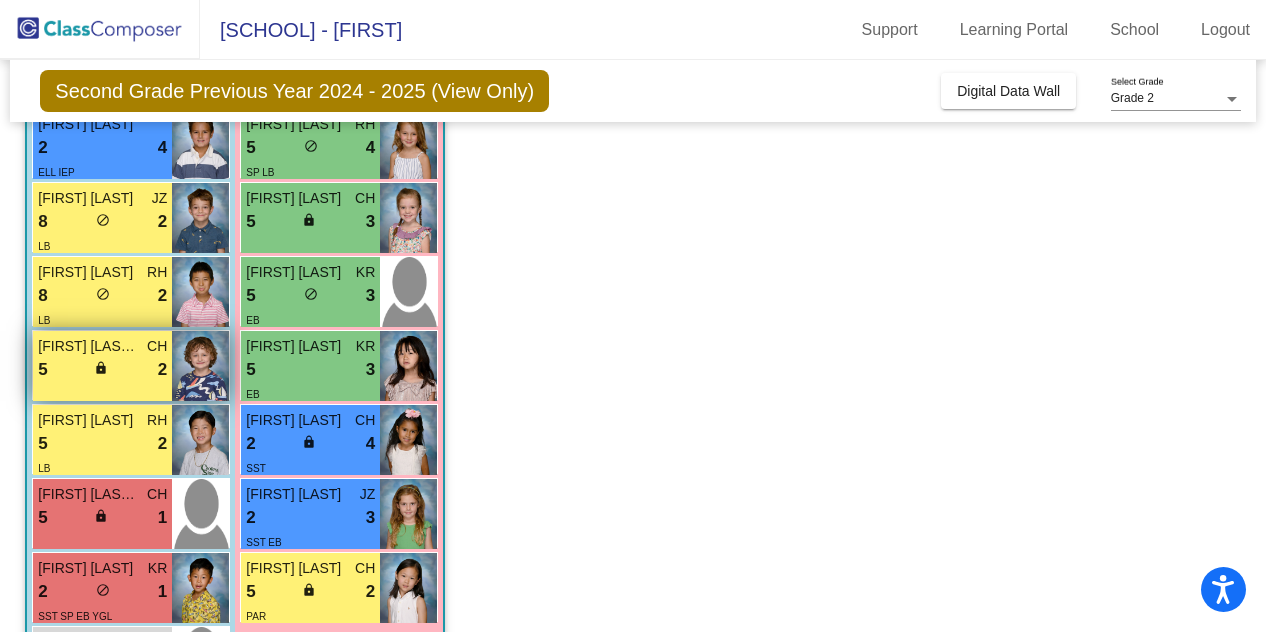 click on "[FIRST] [LAST] [LAST] [NUMBER] [WORD] [WORD] [WORD]" at bounding box center [102, 366] 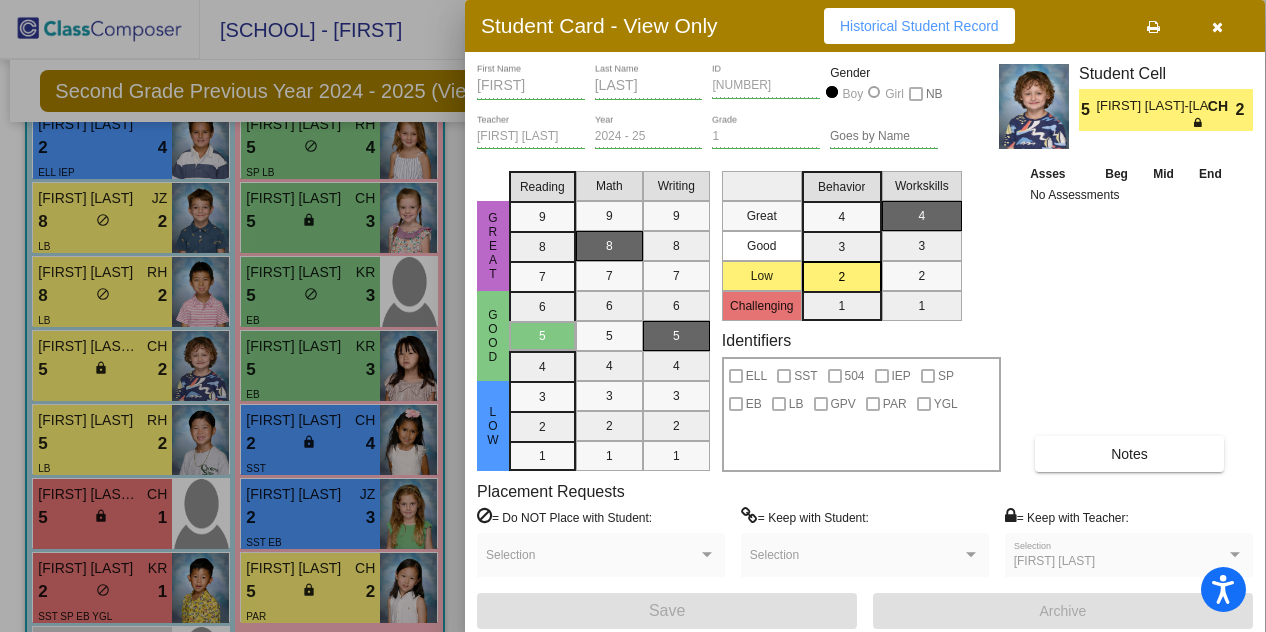 click at bounding box center (633, 316) 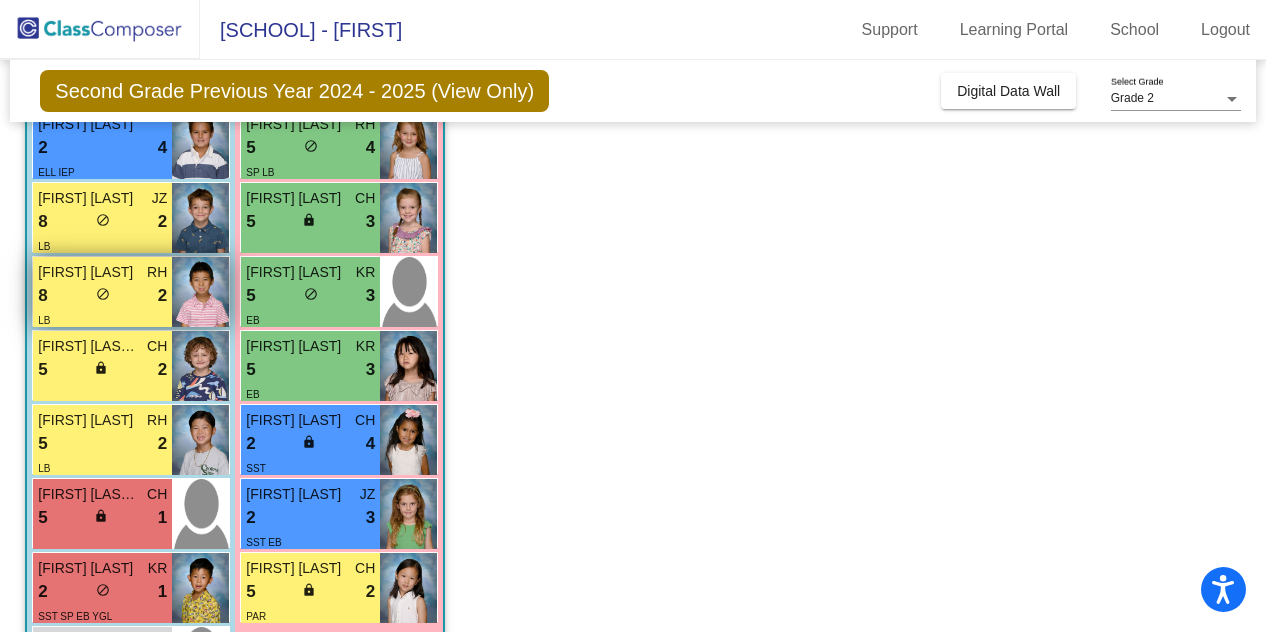 click on "8 lock do_not_disturb_alt 2" at bounding box center [102, 296] 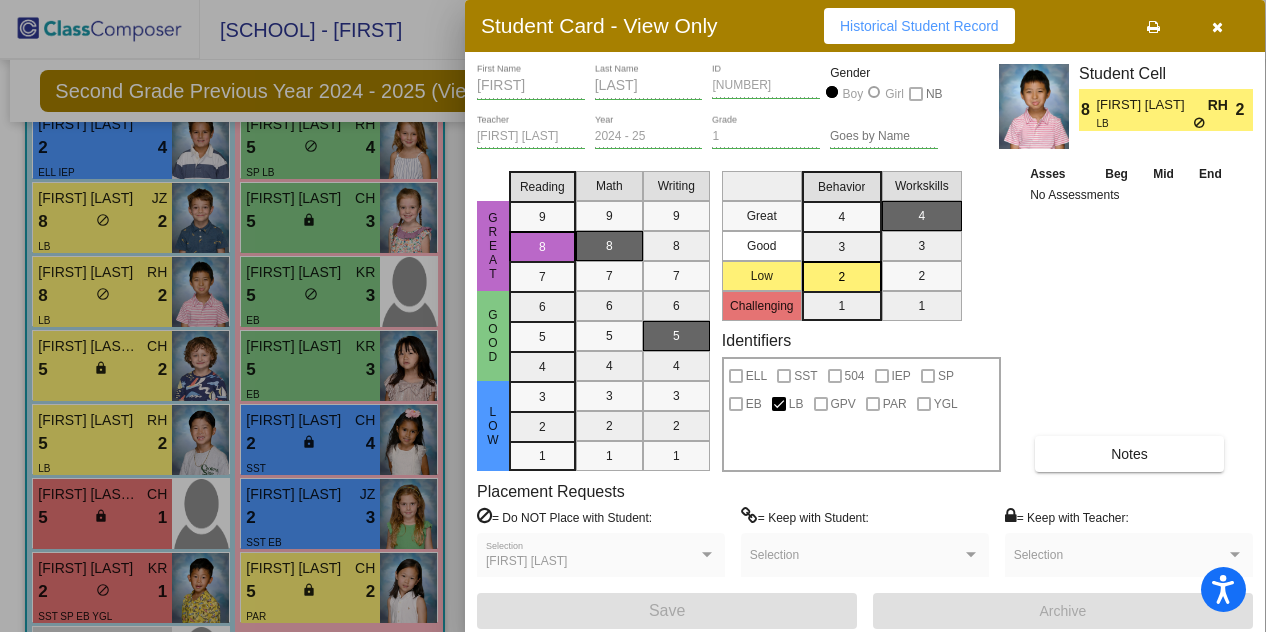 click at bounding box center (633, 316) 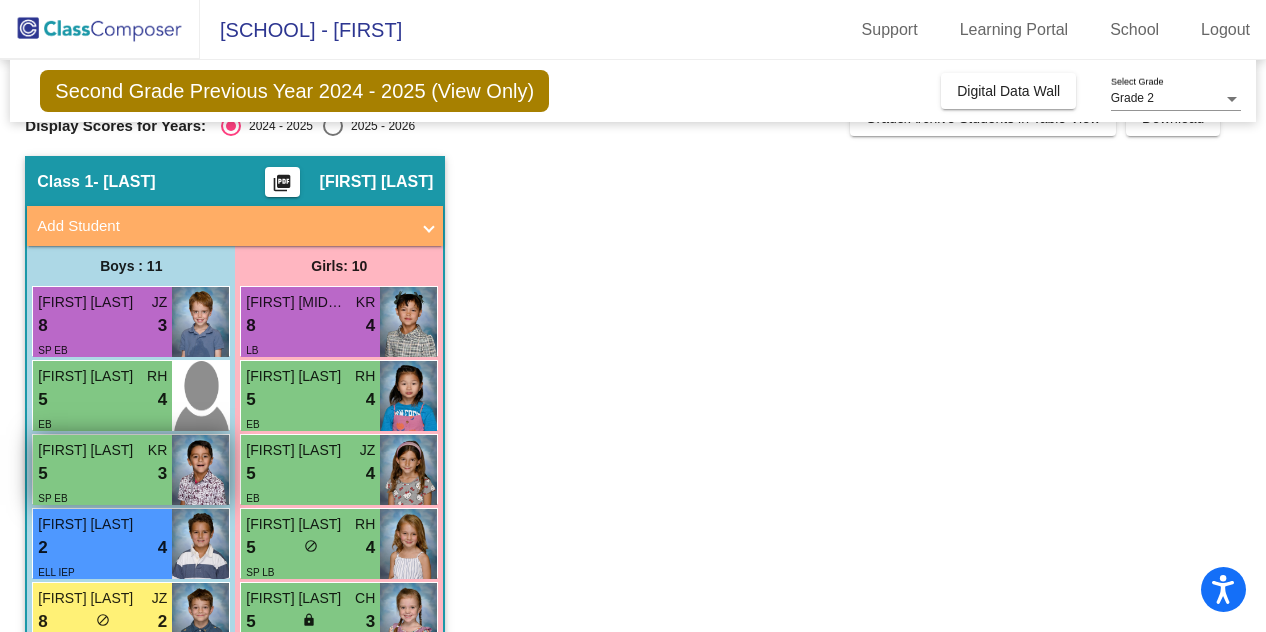 scroll, scrollTop: 0, scrollLeft: 0, axis: both 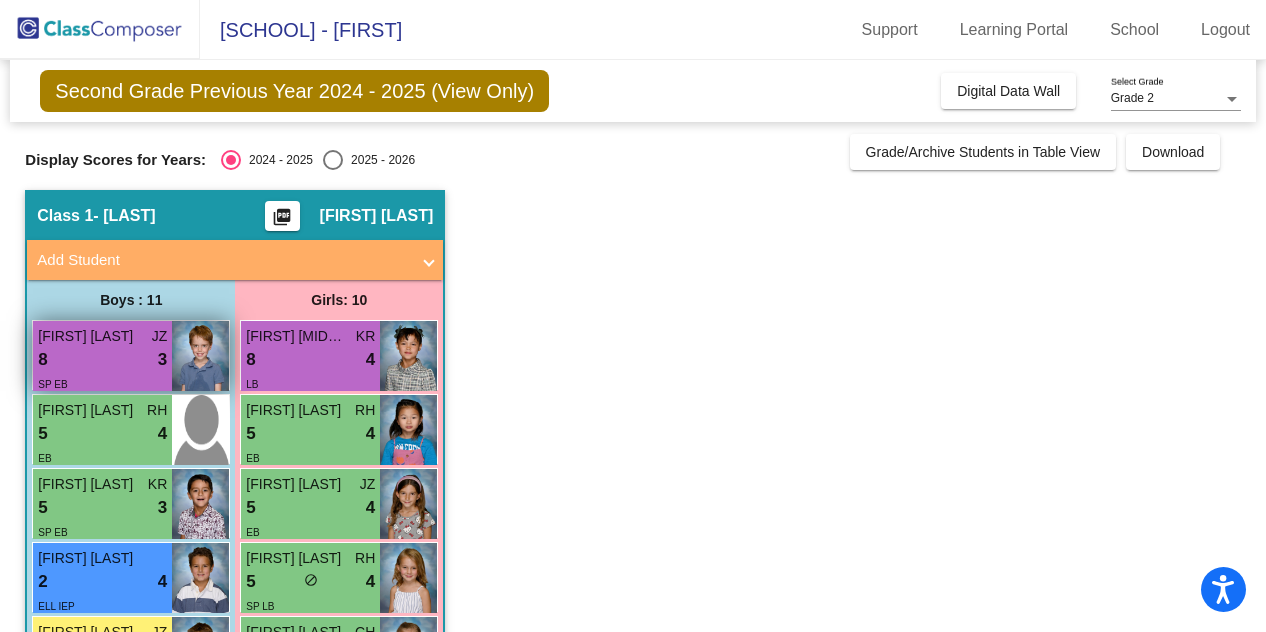 click on "8 lock do_not_disturb_alt 3" at bounding box center [102, 360] 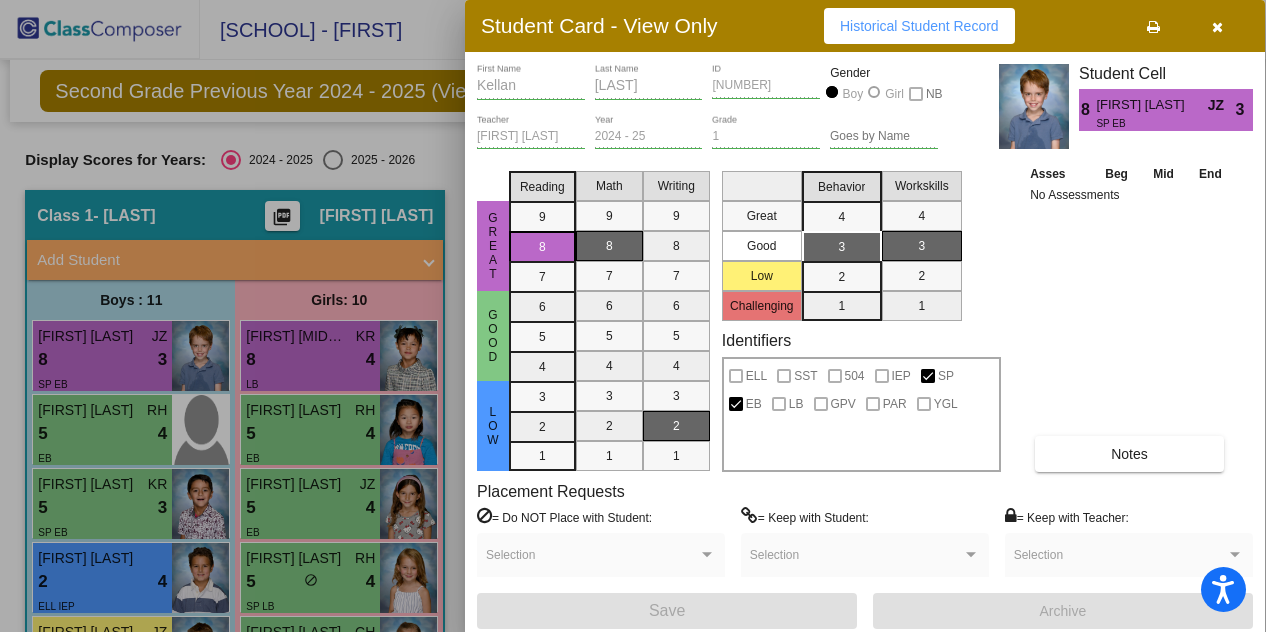 click at bounding box center [1235, 555] 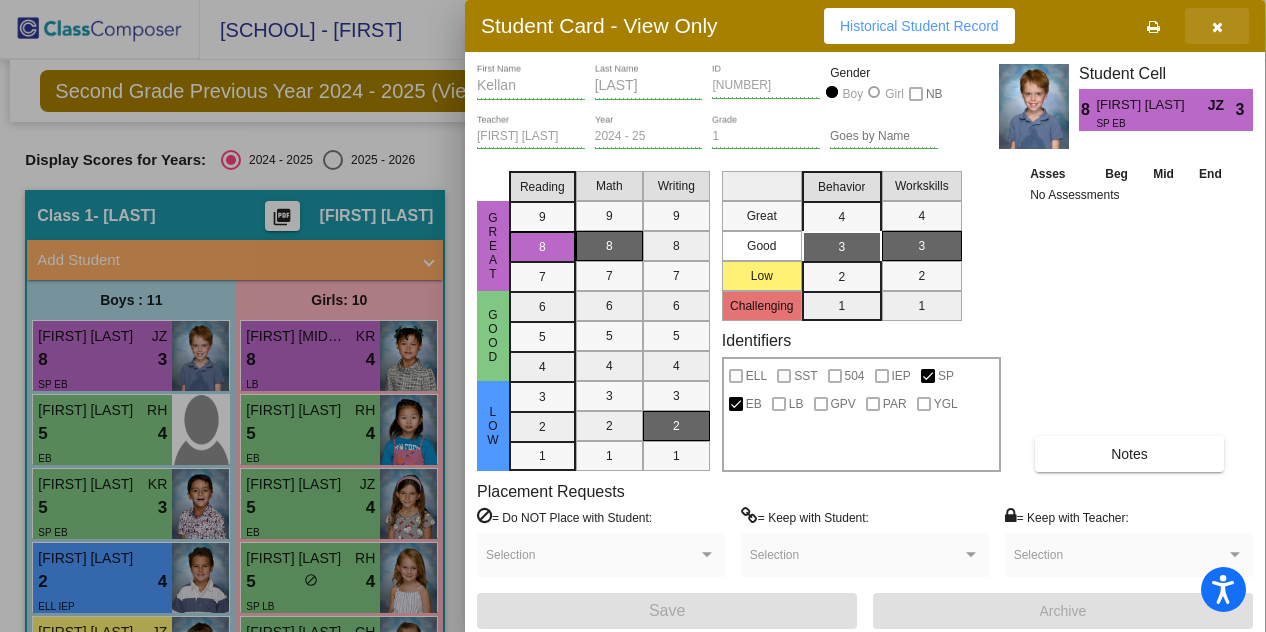 click at bounding box center [1217, 27] 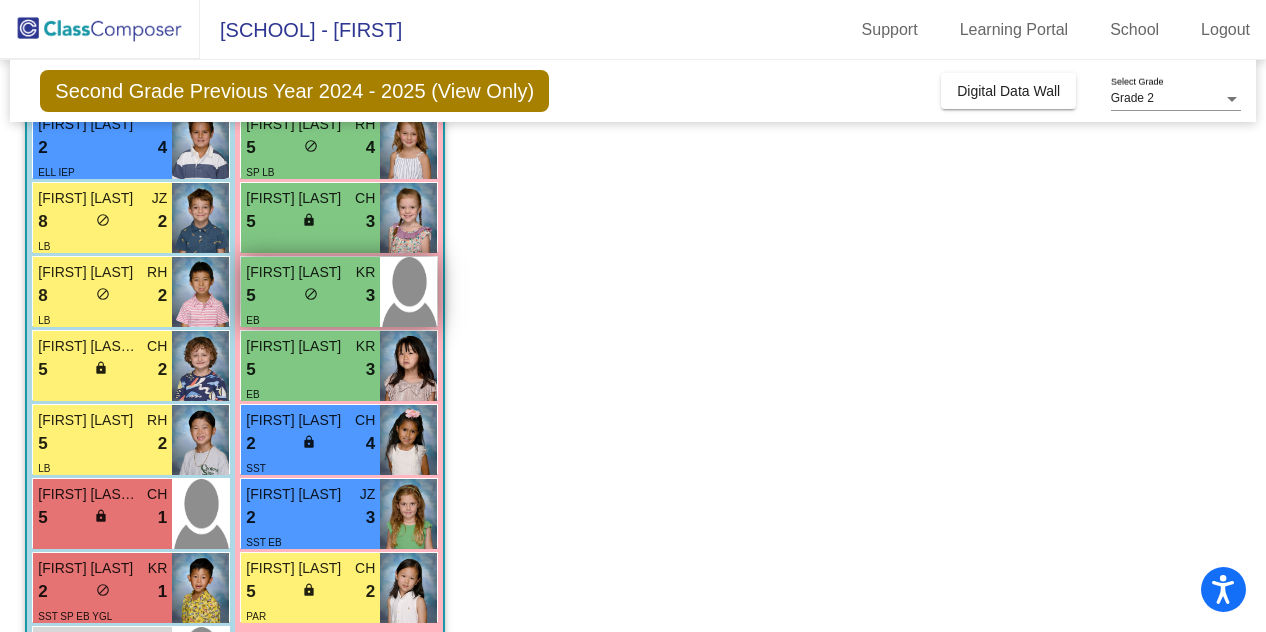 scroll, scrollTop: 534, scrollLeft: 0, axis: vertical 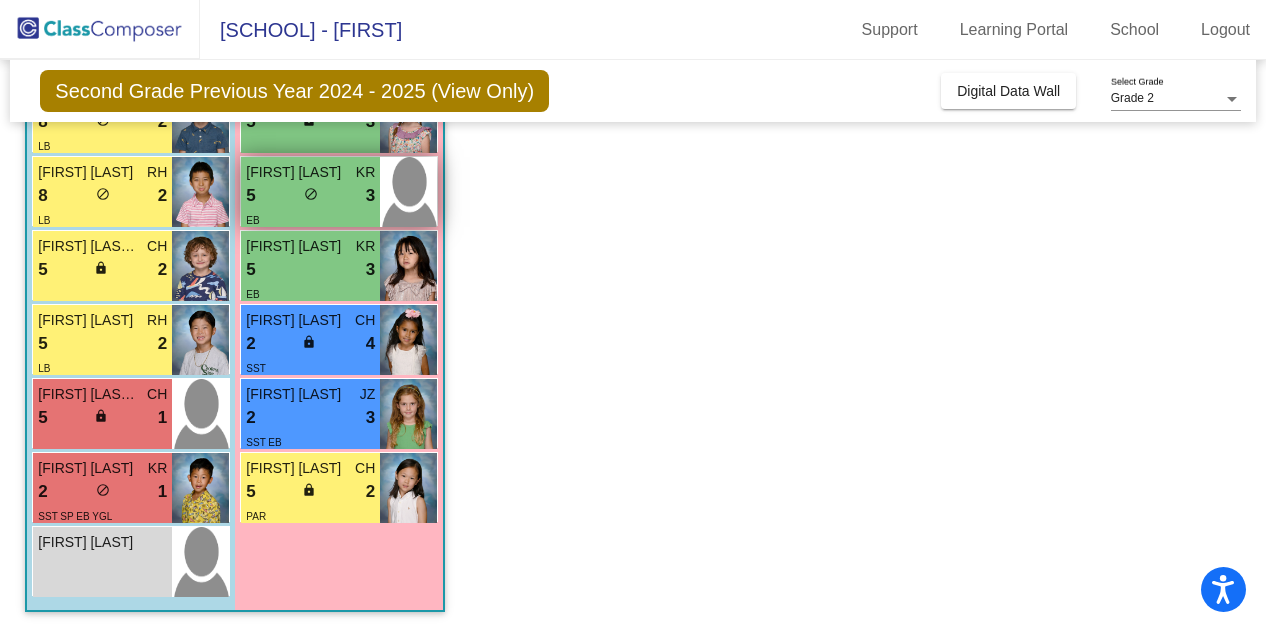 click on "5 lock do_not_disturb_alt 3" at bounding box center (310, 196) 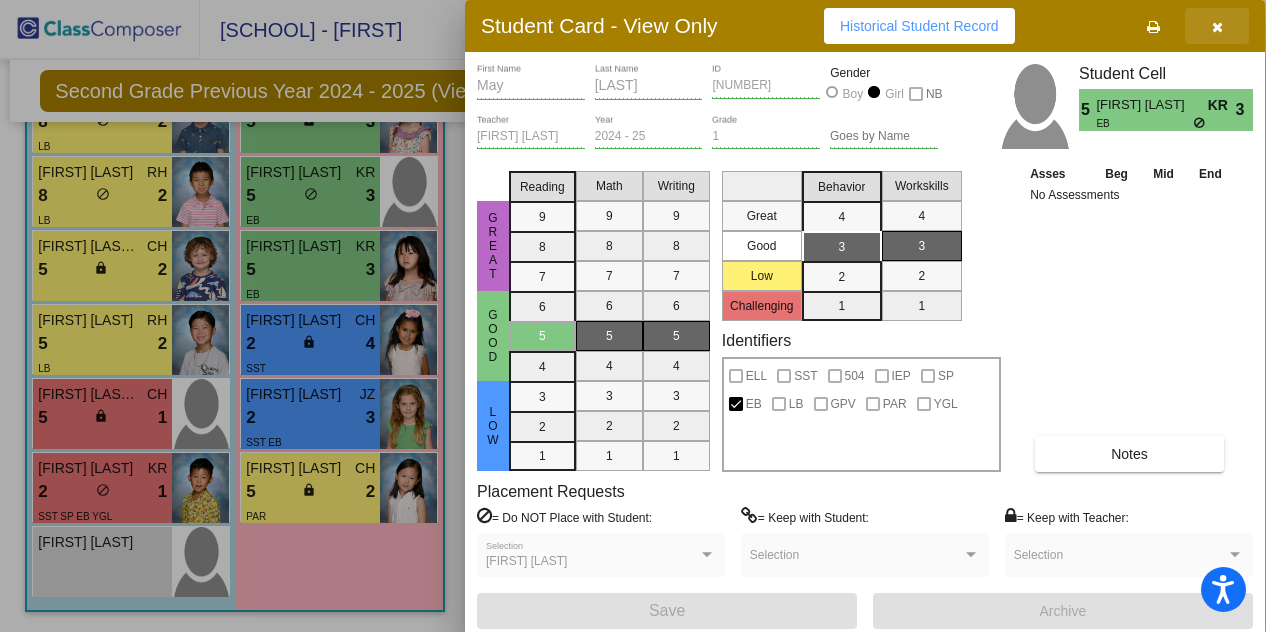 click at bounding box center [1217, 26] 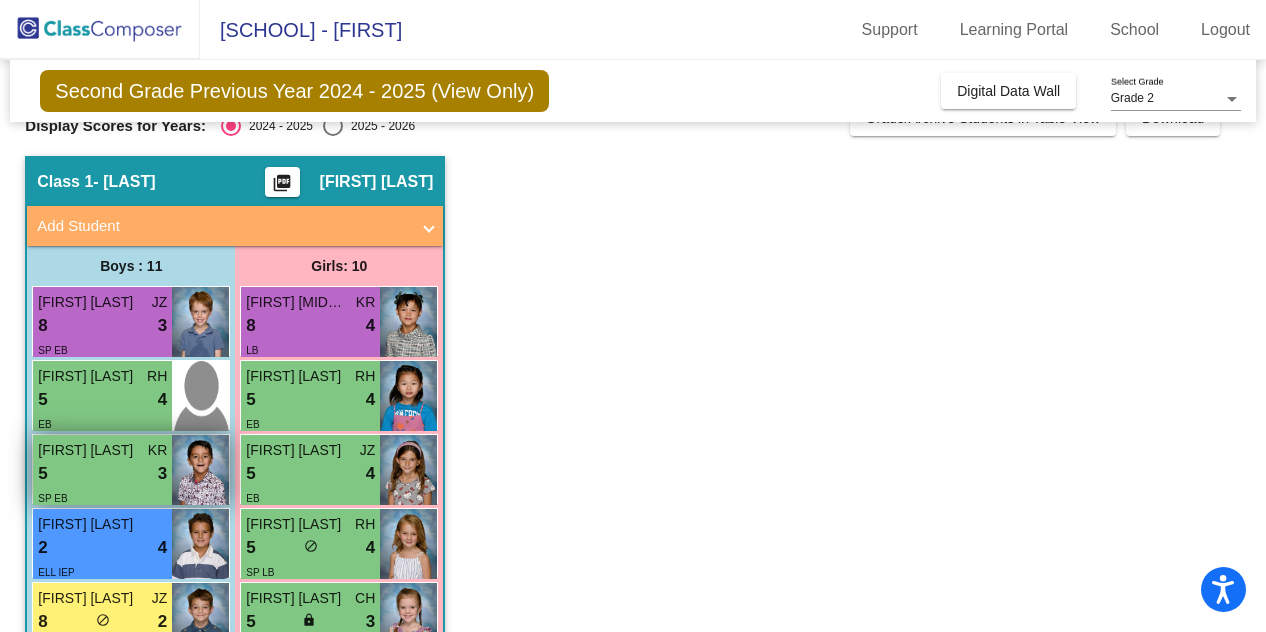 scroll, scrollTop: 0, scrollLeft: 0, axis: both 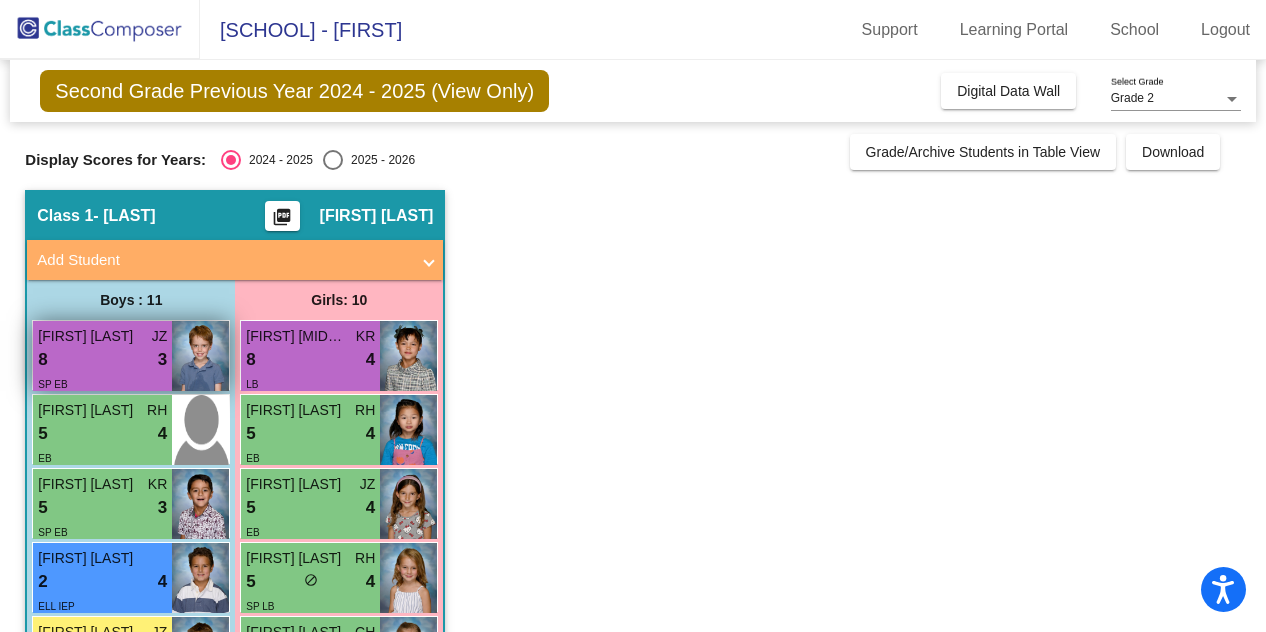 click on "8 lock do_not_disturb_alt 3" at bounding box center (102, 360) 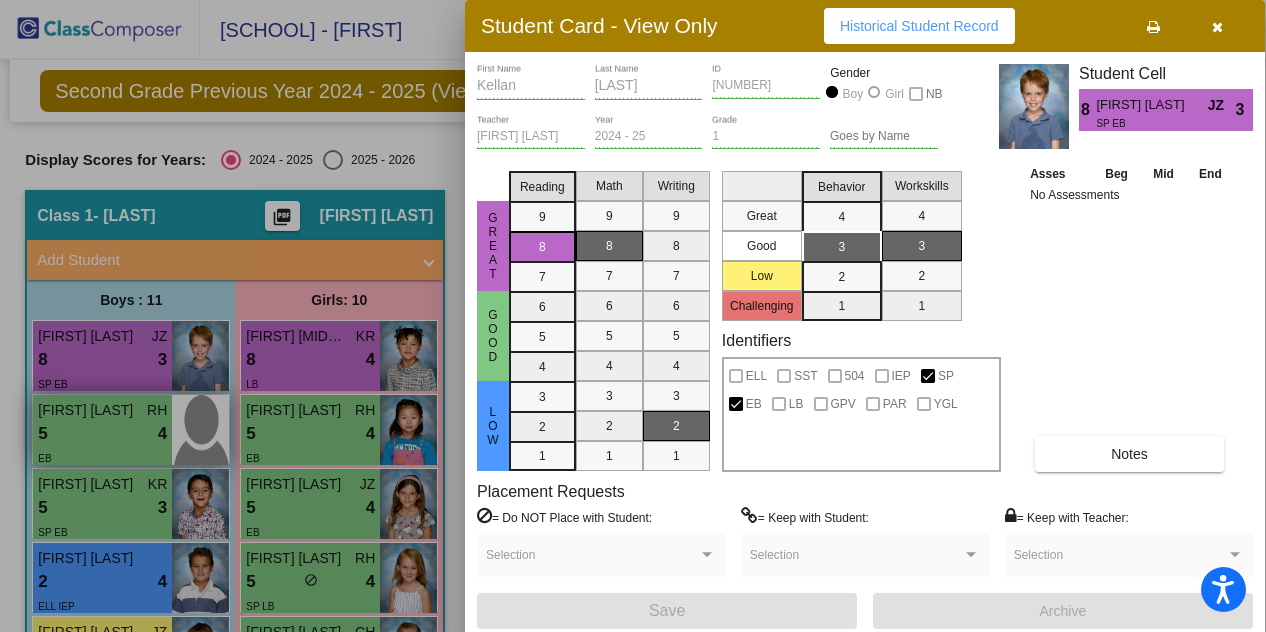 click at bounding box center (633, 316) 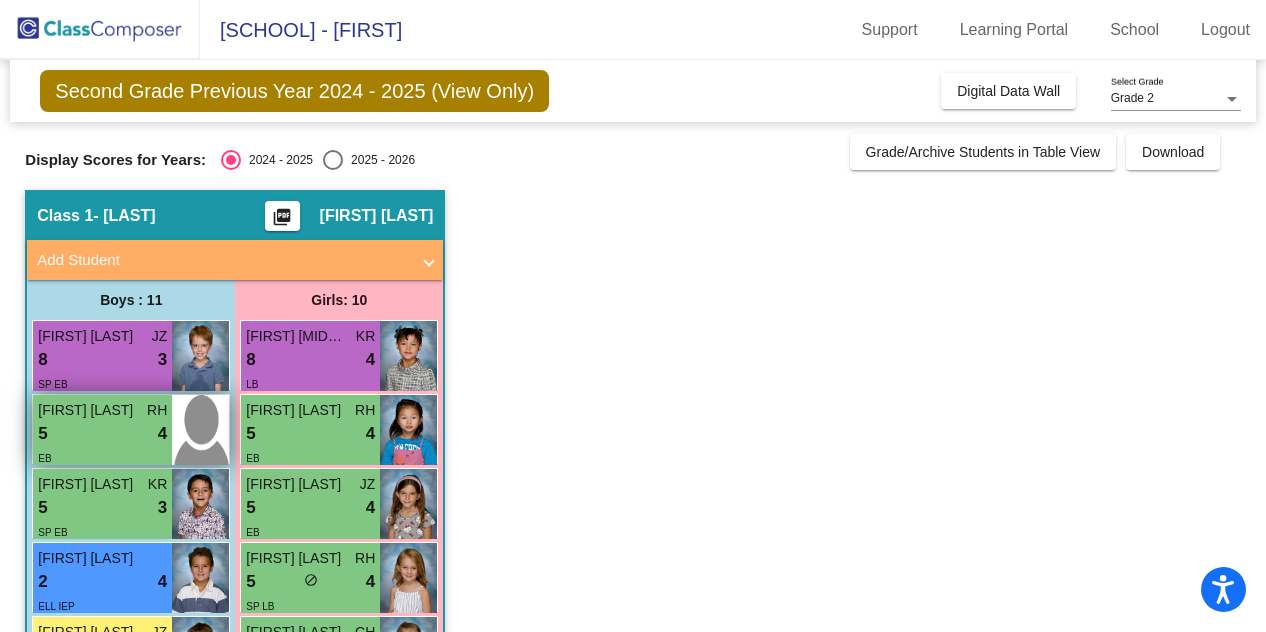 click on "5 lock do_not_disturb_alt 4" at bounding box center (102, 434) 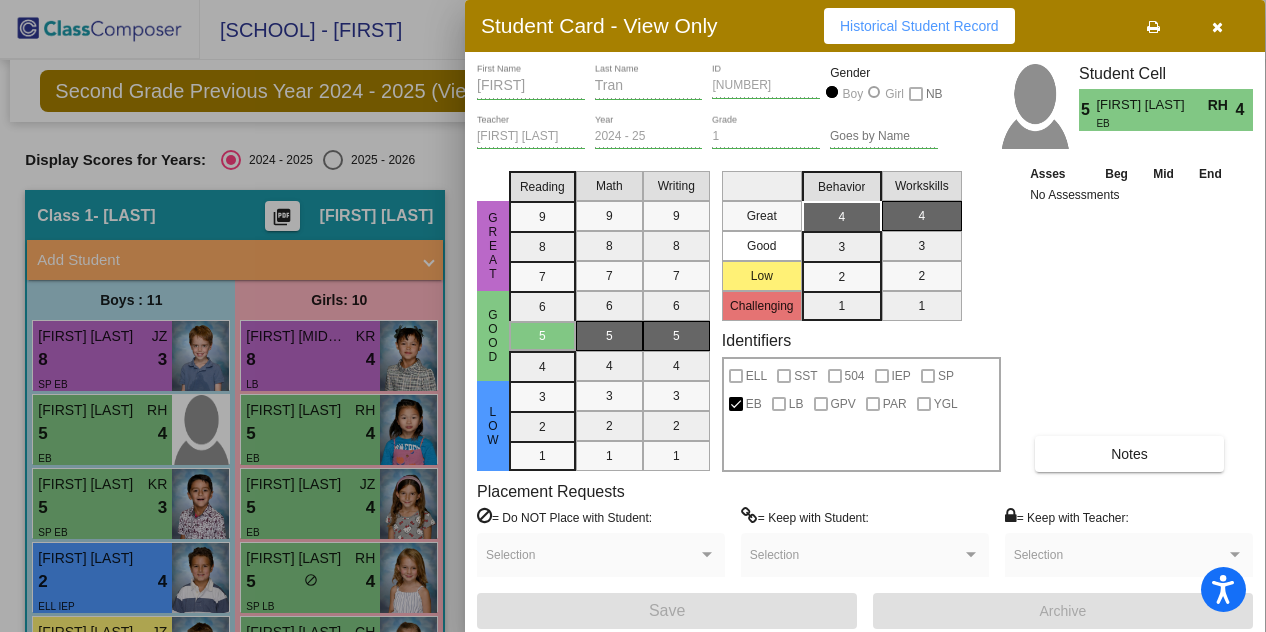 click at bounding box center [633, 316] 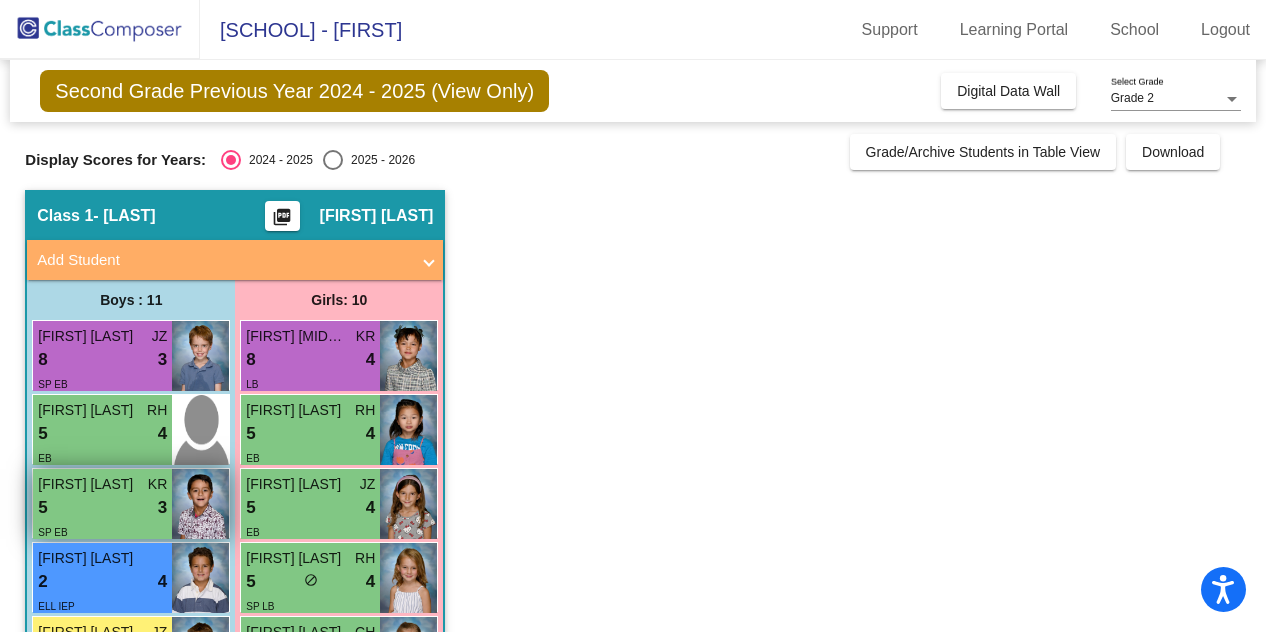 click on "5 lock do_not_disturb_alt 3" at bounding box center (102, 508) 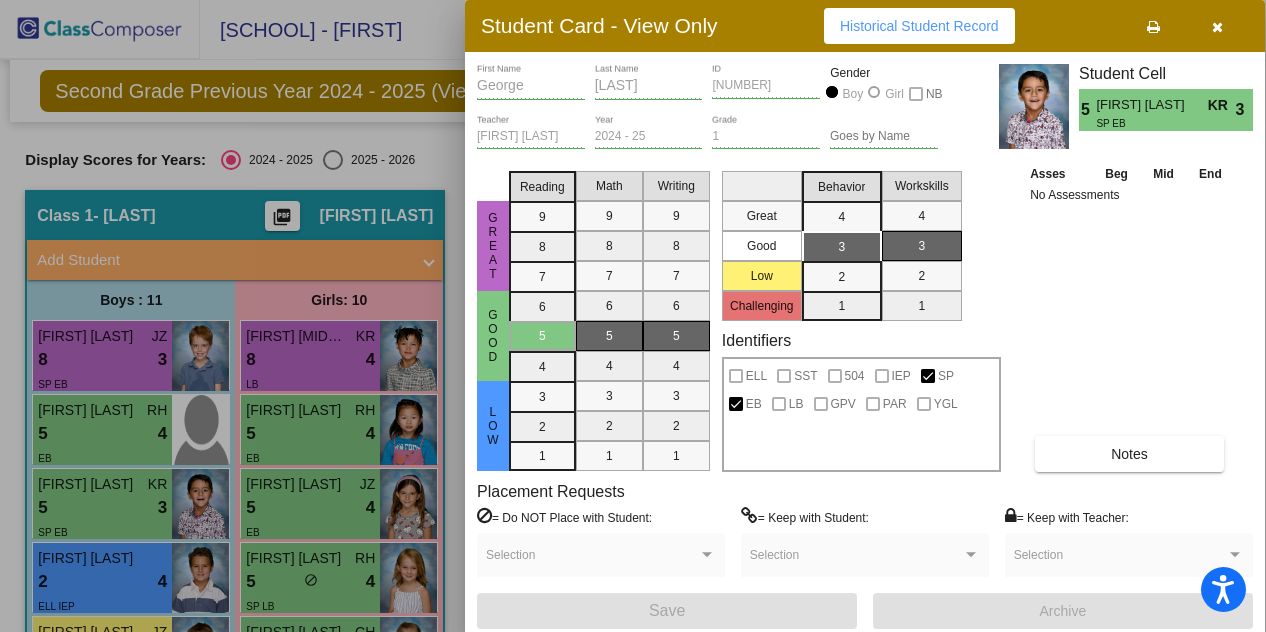 click at bounding box center (633, 316) 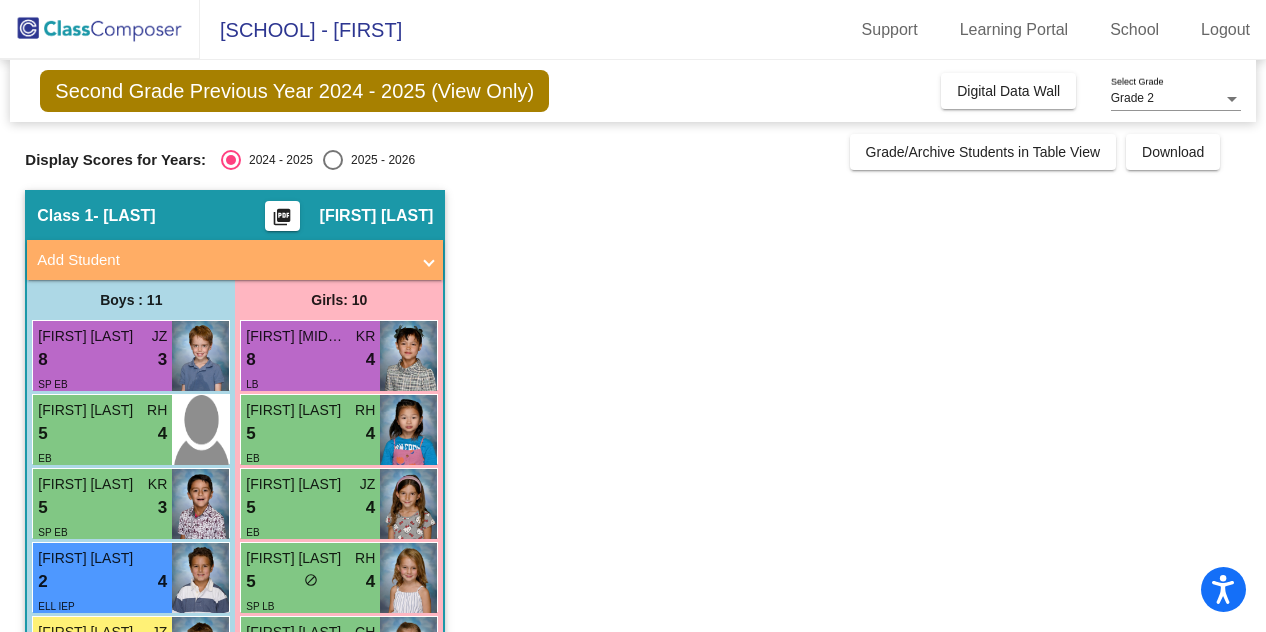 click on "[NUMBER] [WORD] [WORD] [WORD]" at bounding box center [102, 582] 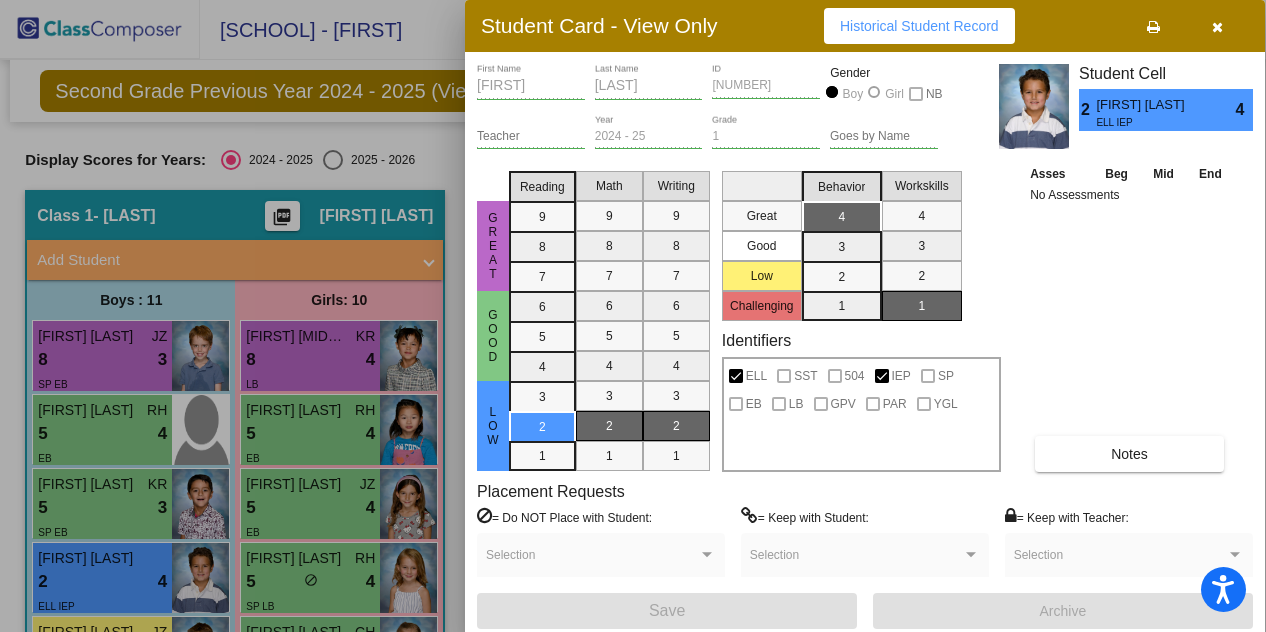 click at bounding box center (633, 316) 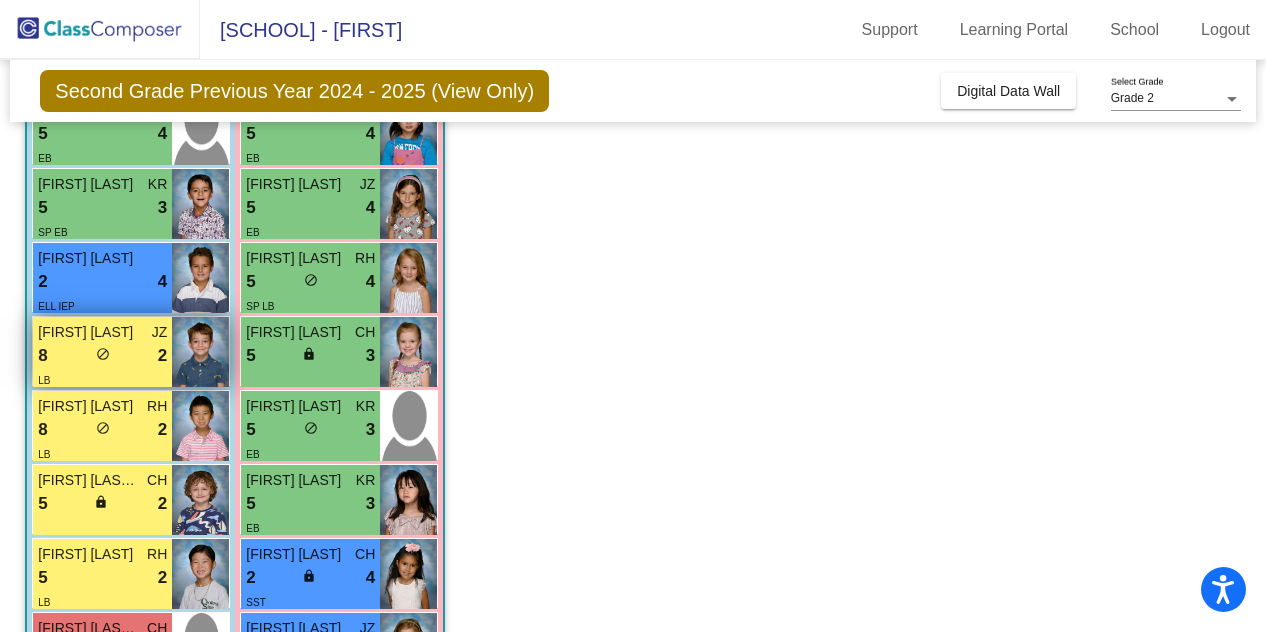 scroll, scrollTop: 400, scrollLeft: 0, axis: vertical 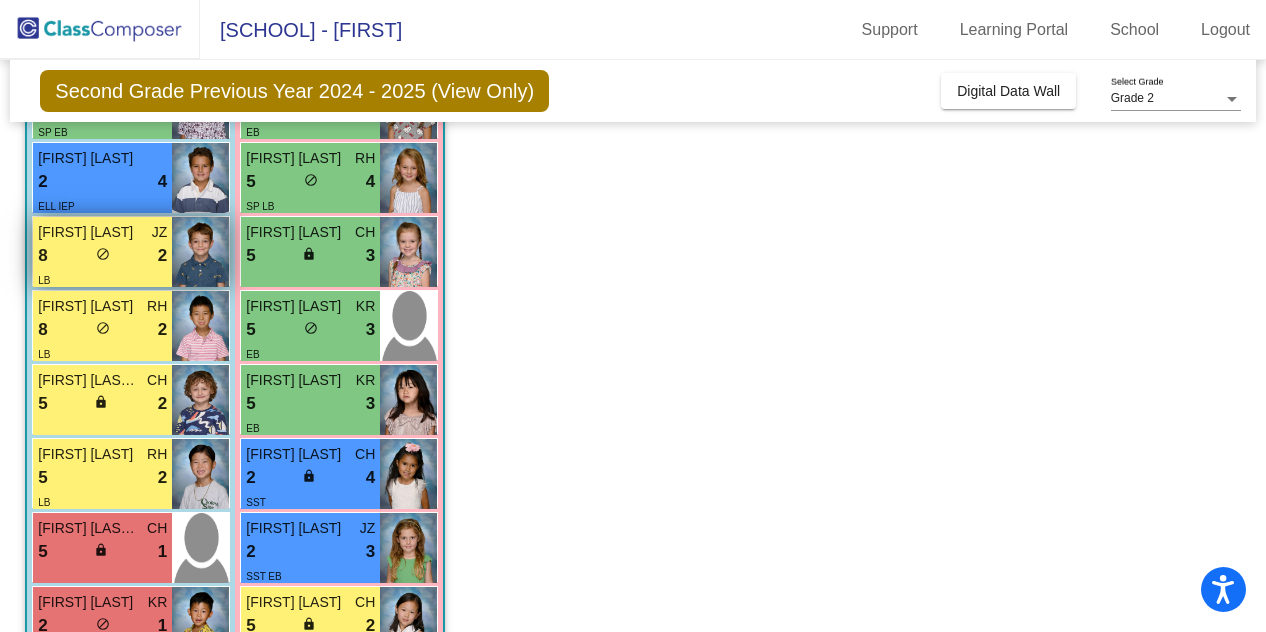 click on "8 lock do_not_disturb_alt 2" at bounding box center [102, 256] 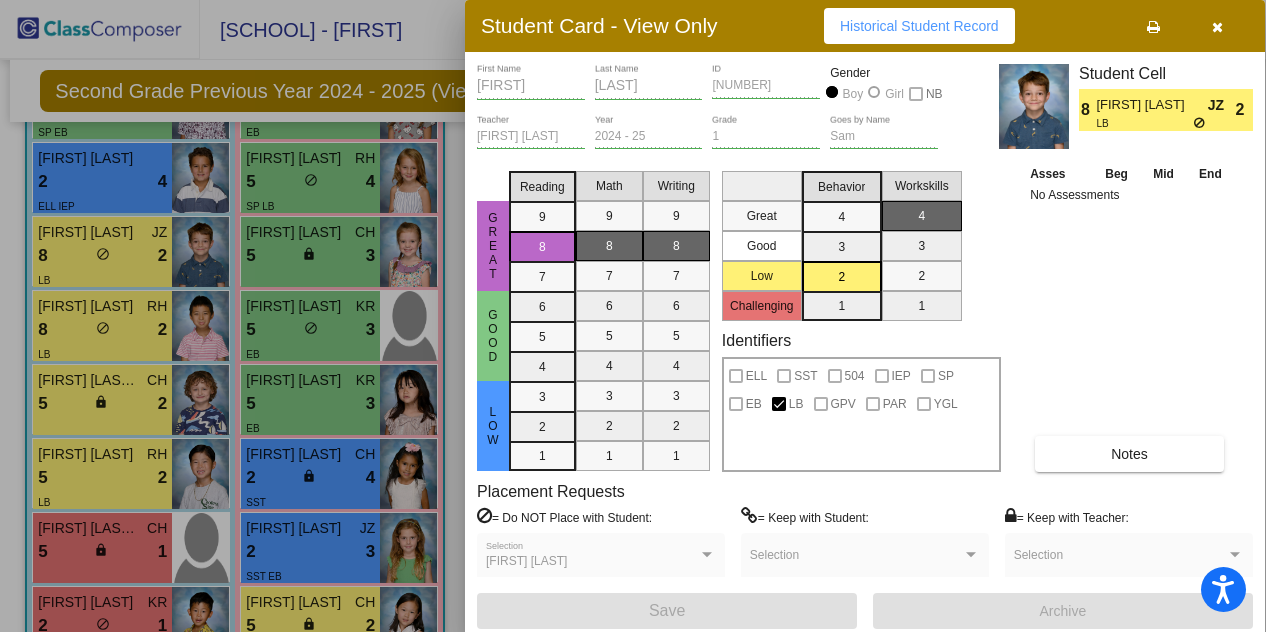 click at bounding box center [633, 316] 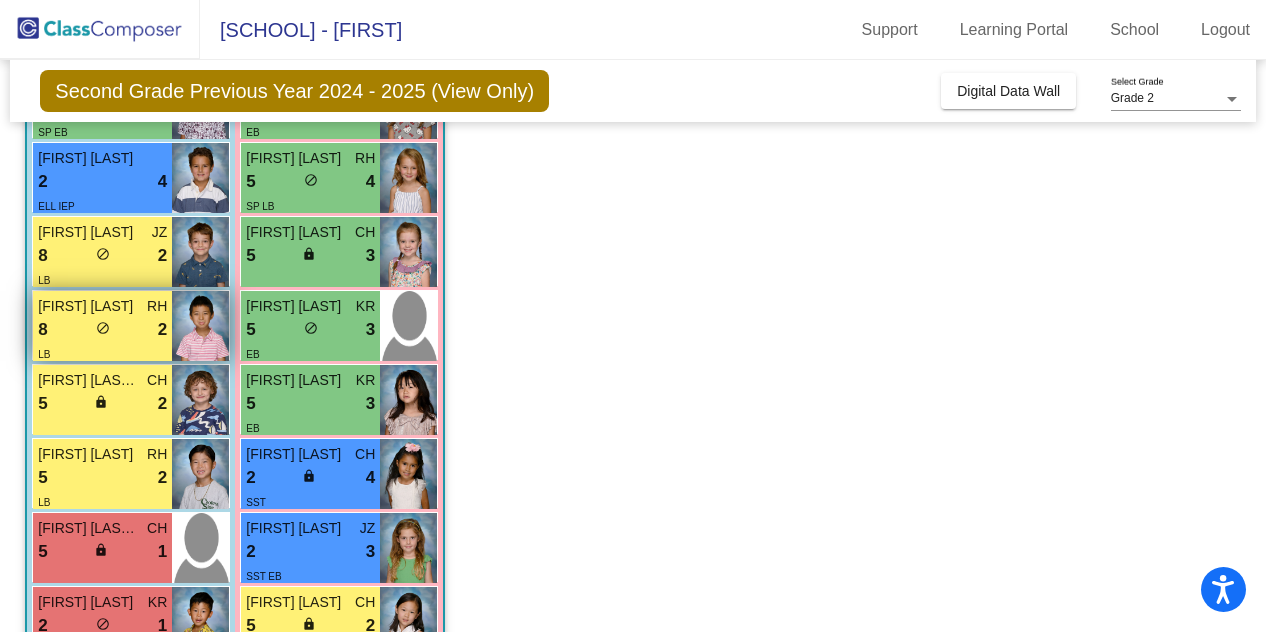 click on "8 lock do_not_disturb_alt 2" at bounding box center (102, 330) 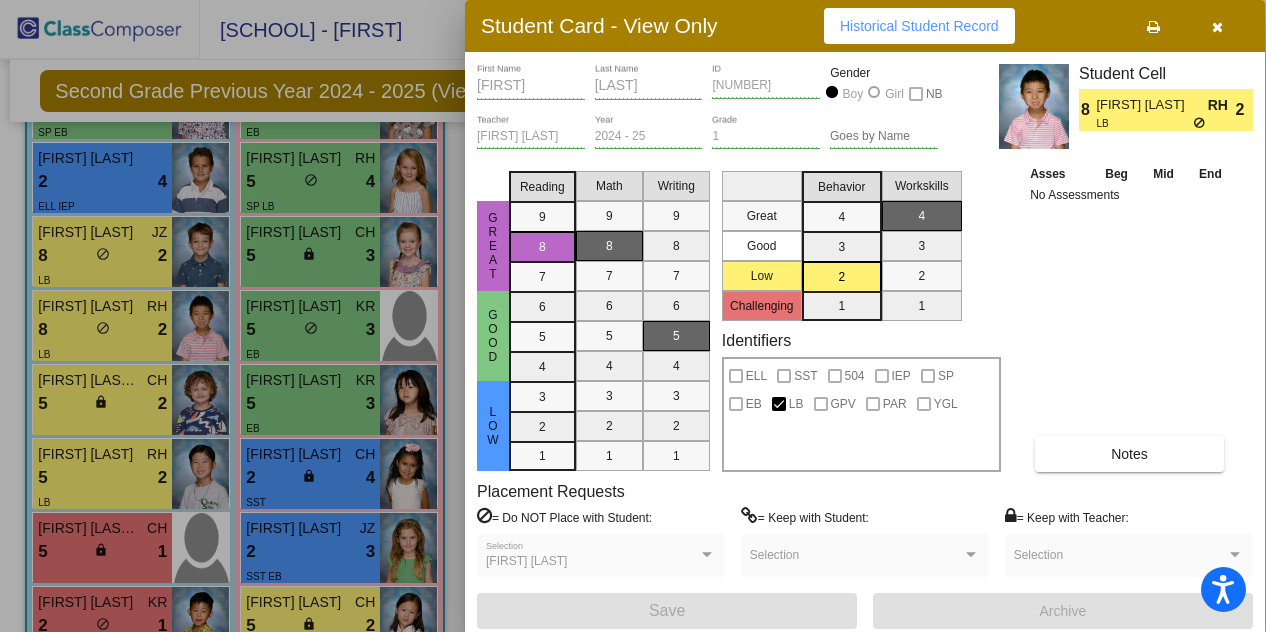 click at bounding box center (633, 316) 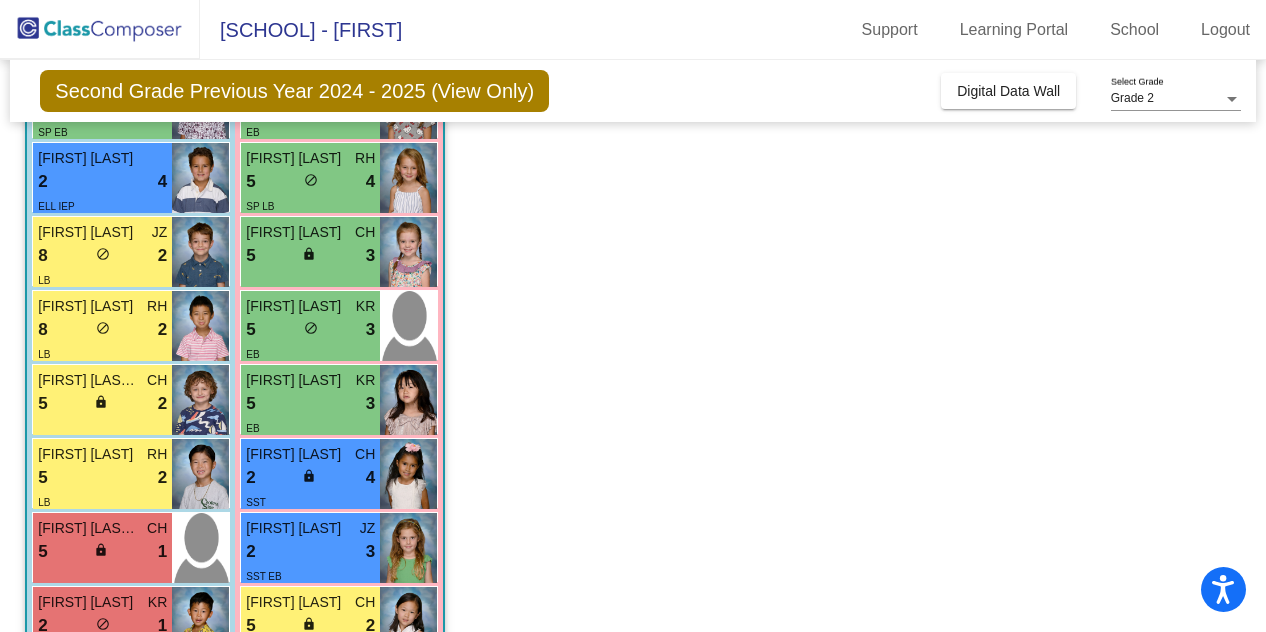 click on "5 lock do_not_disturb_alt 2" at bounding box center [102, 404] 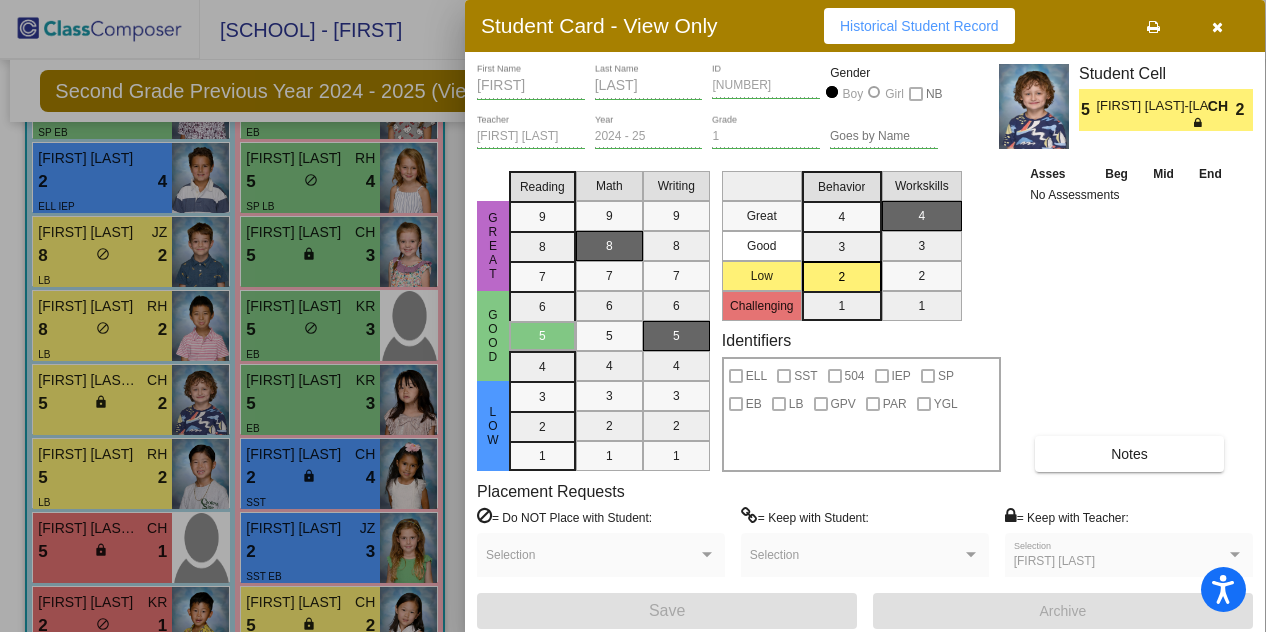 click at bounding box center [633, 316] 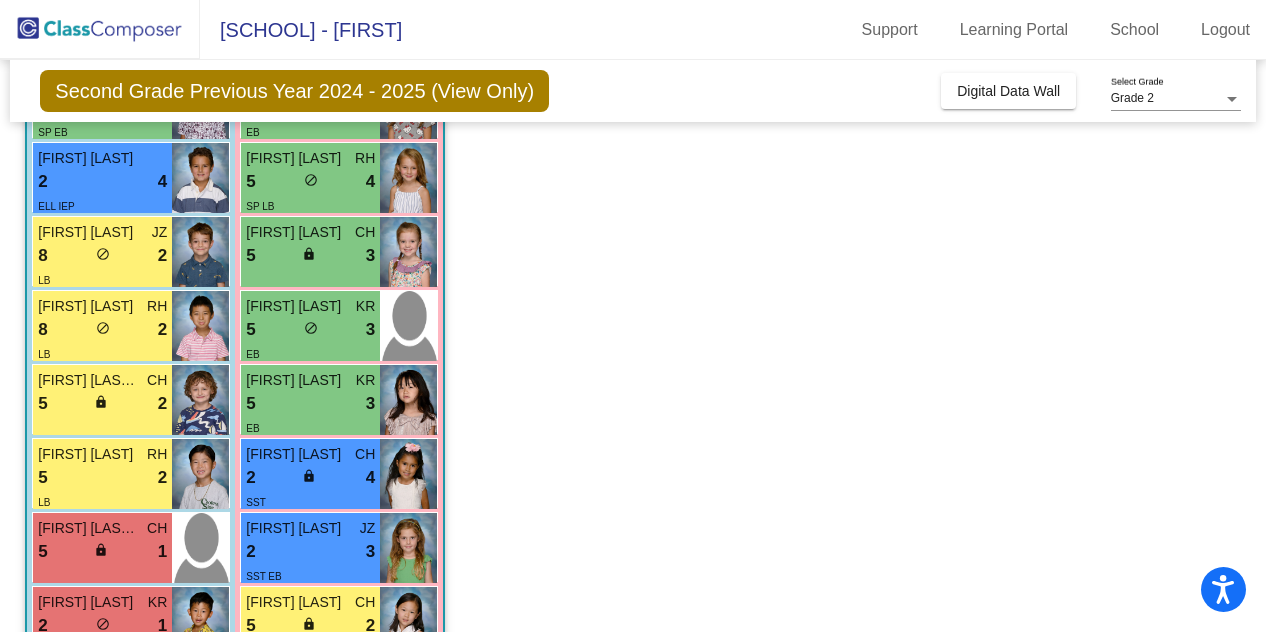 click on "5 lock do_not_disturb_alt 2" at bounding box center (102, 478) 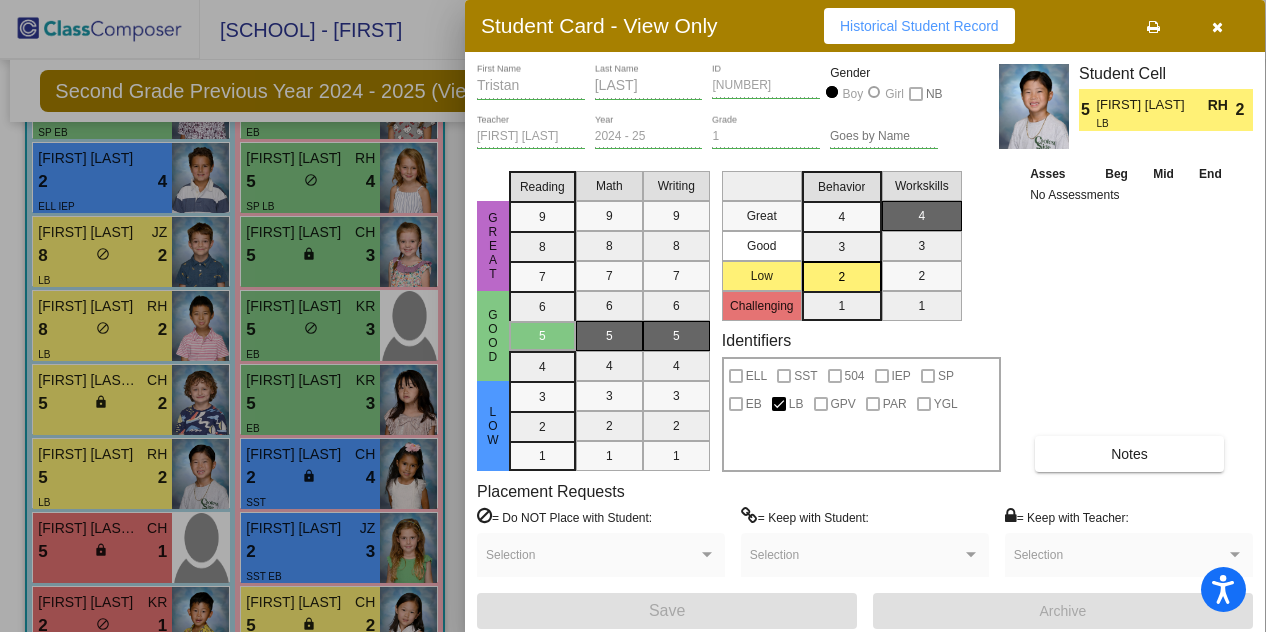 click at bounding box center [633, 316] 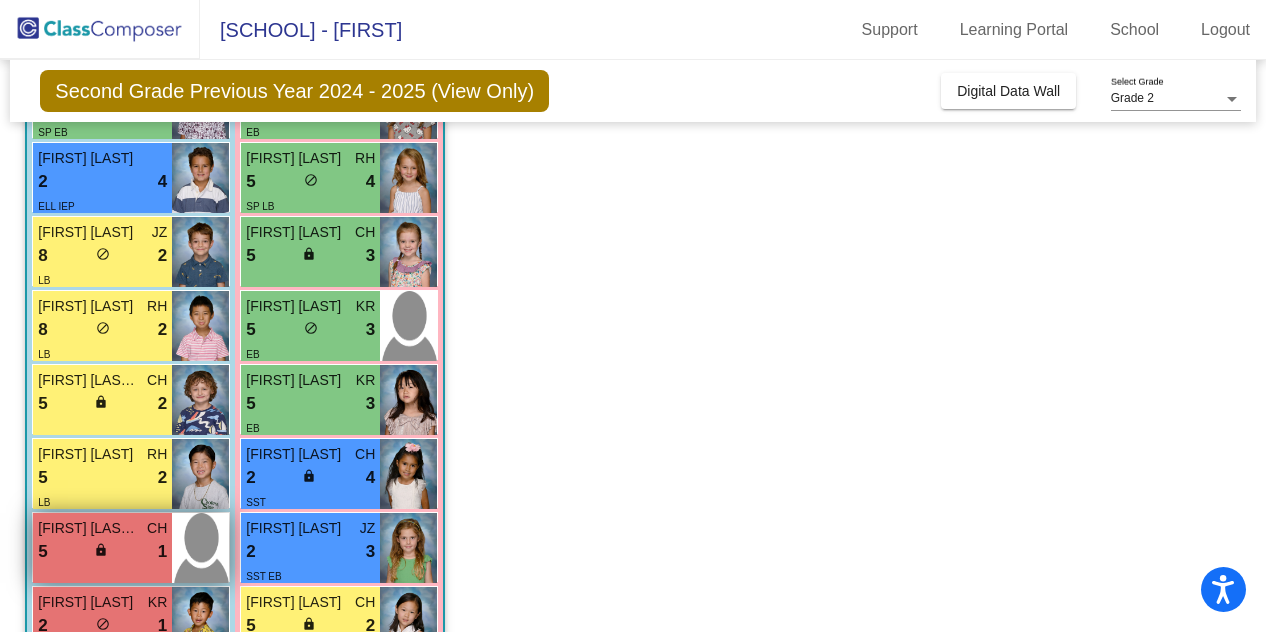 scroll, scrollTop: 534, scrollLeft: 0, axis: vertical 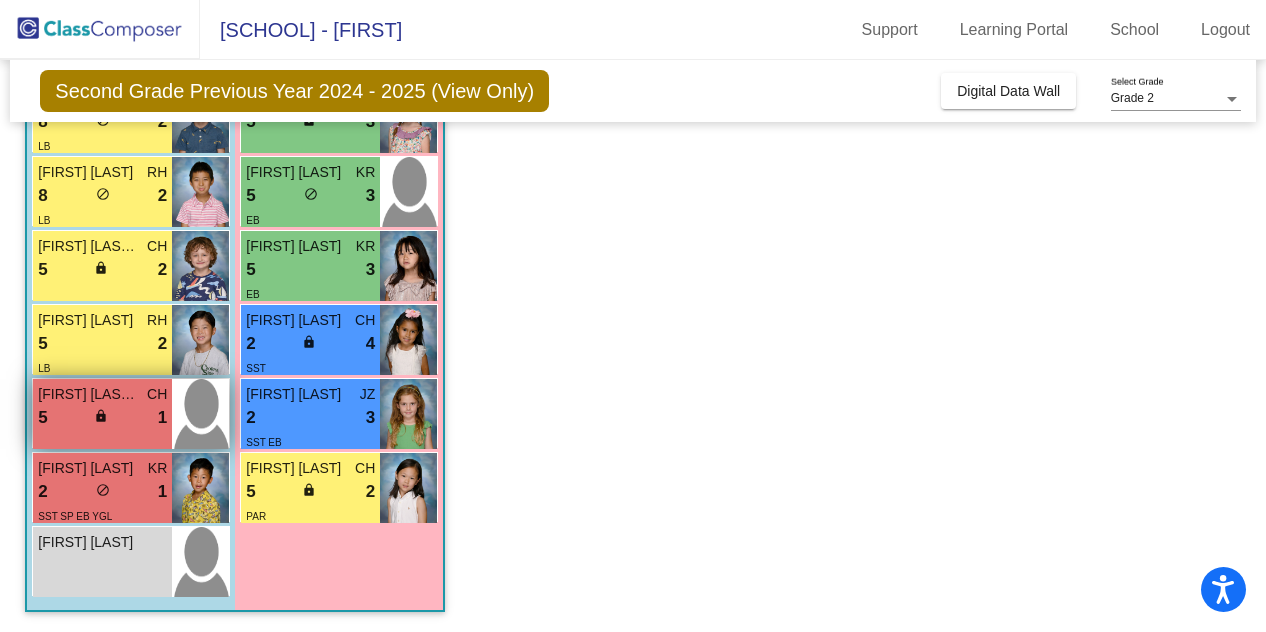 click on "5 lock do_not_disturb_alt 1" at bounding box center [102, 418] 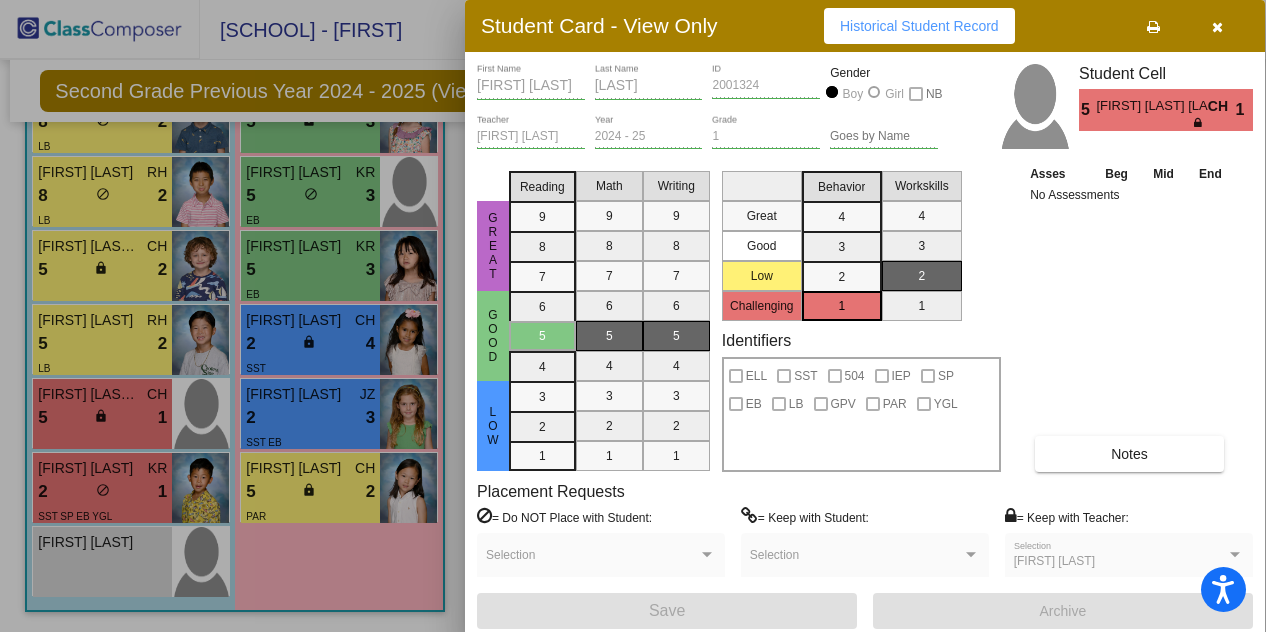 click at bounding box center [633, 316] 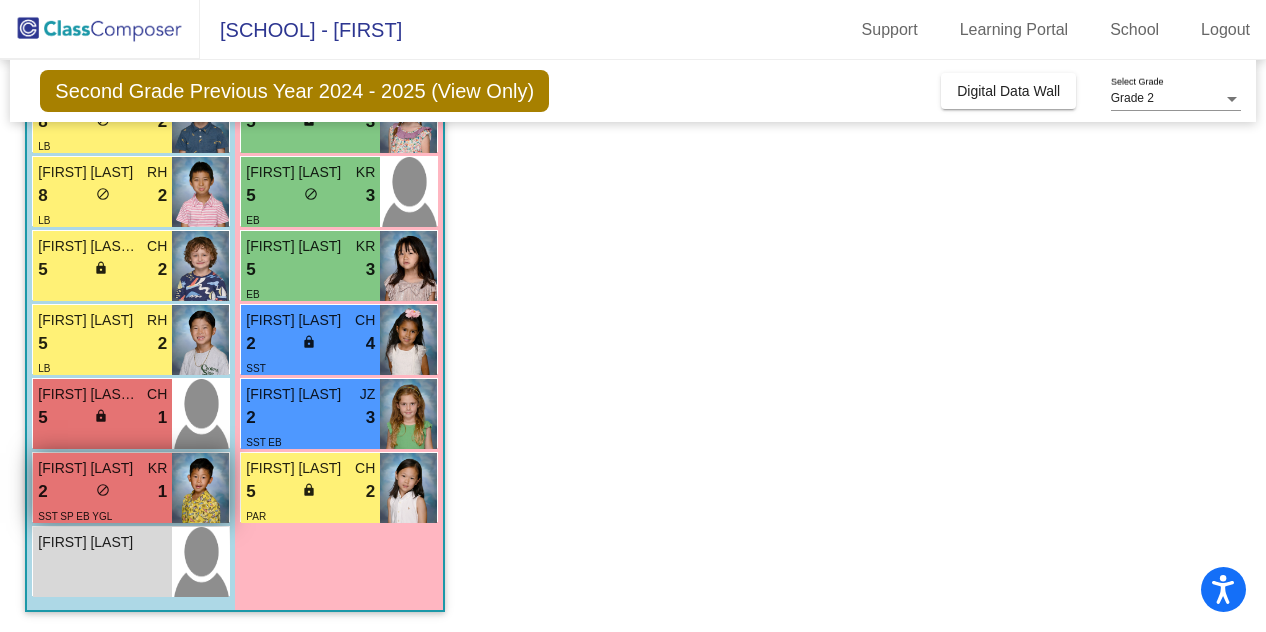 click on "2 lock do_not_disturb_alt 1" at bounding box center [102, 492] 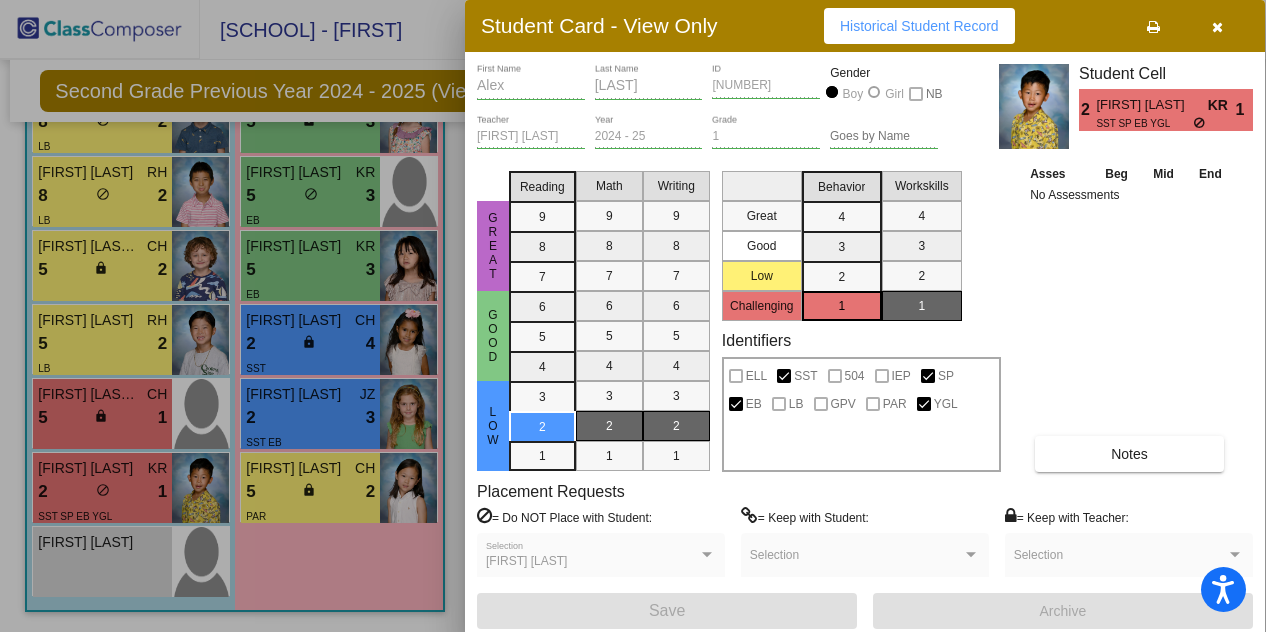 click at bounding box center (633, 316) 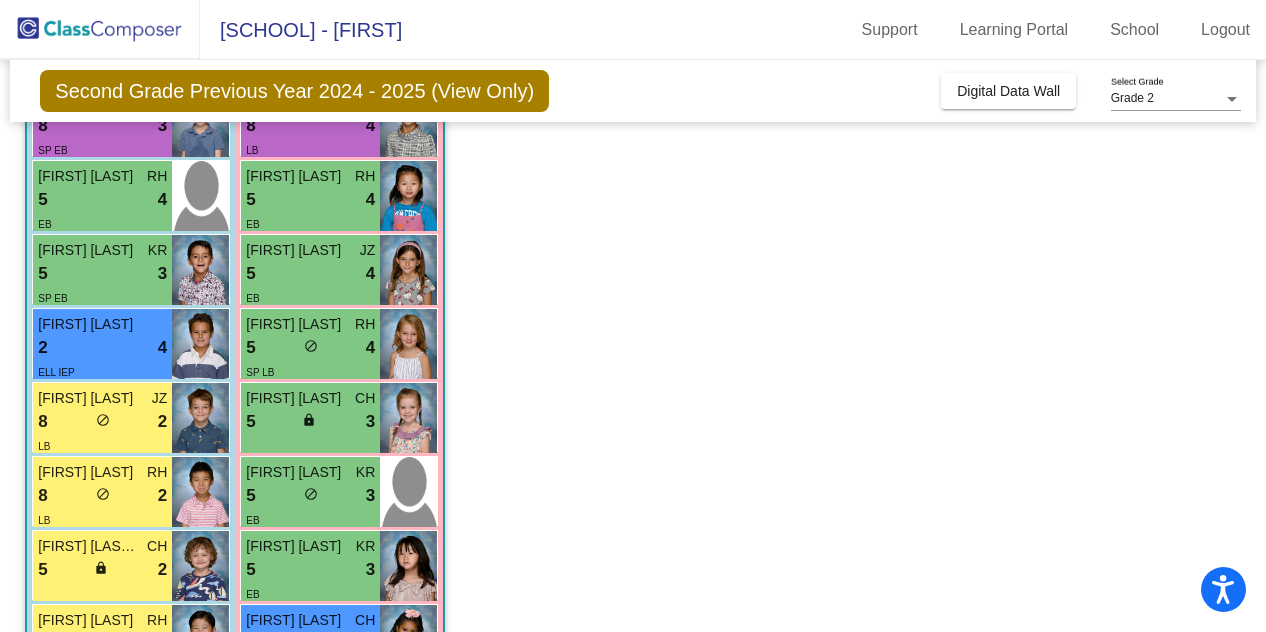scroll, scrollTop: 134, scrollLeft: 0, axis: vertical 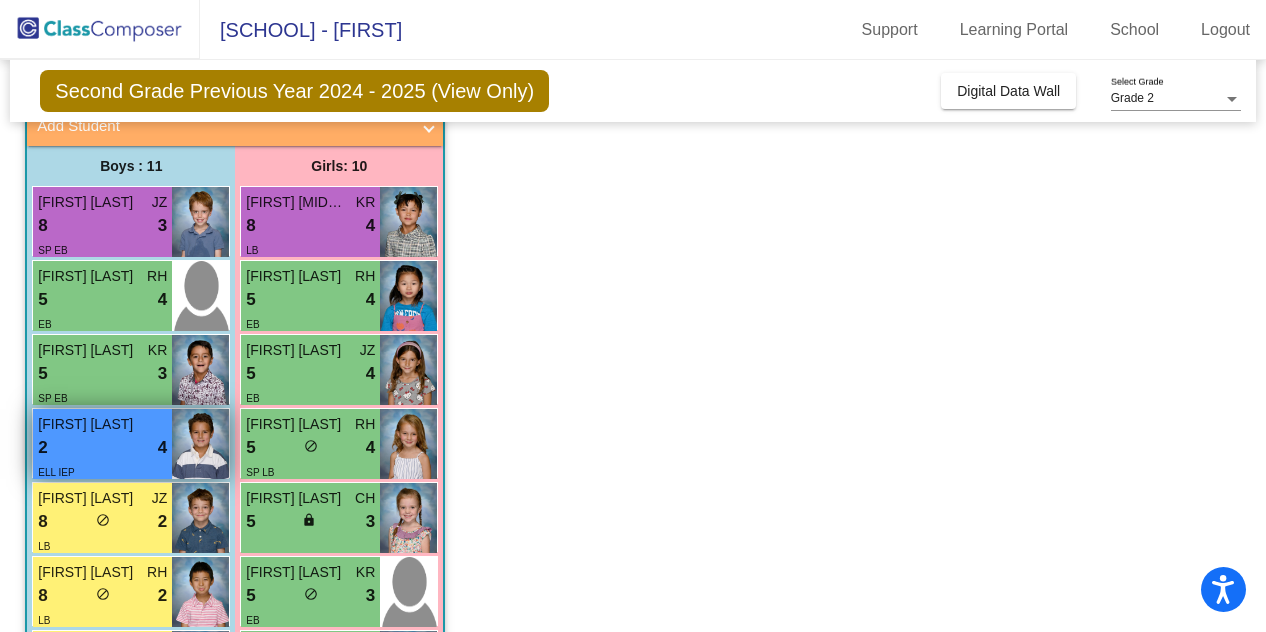 click on "[NUMBER] [WORD] [WORD] [WORD]" at bounding box center [102, 448] 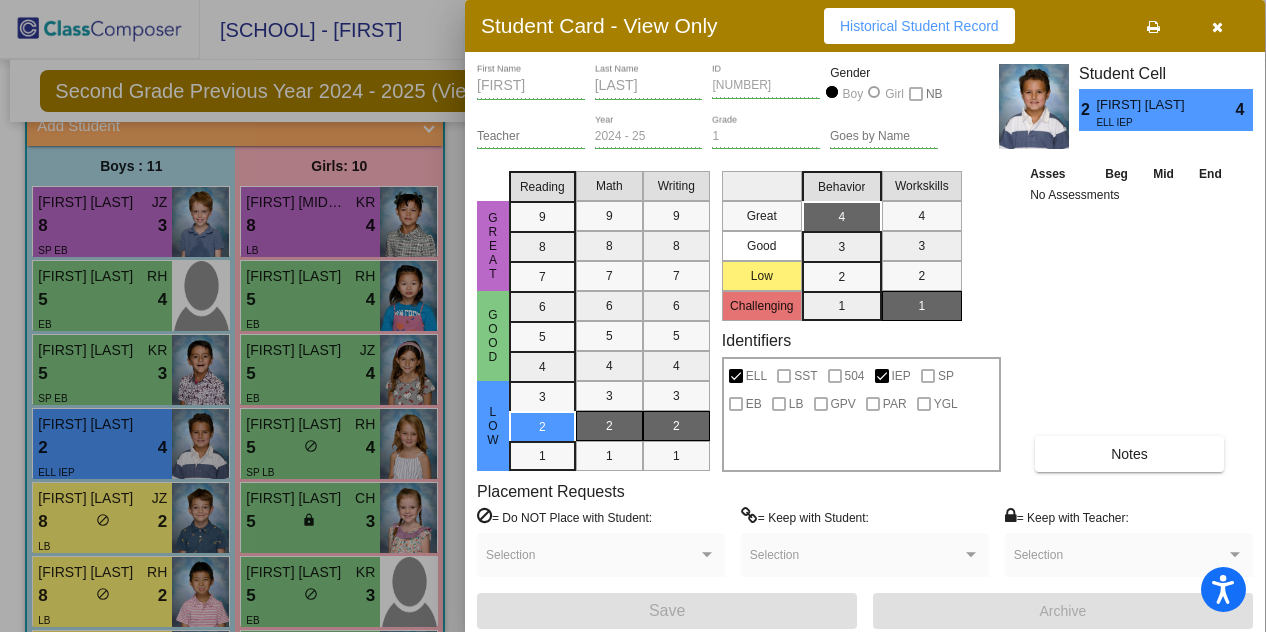 click at bounding box center [1217, 27] 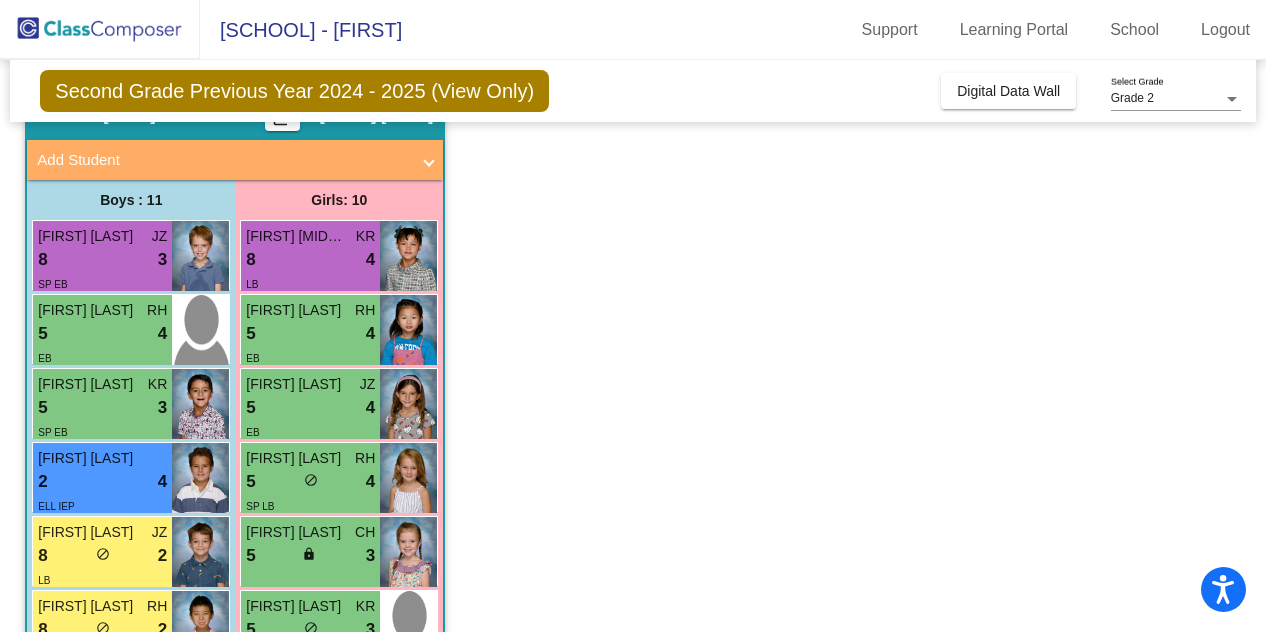 scroll, scrollTop: 0, scrollLeft: 0, axis: both 